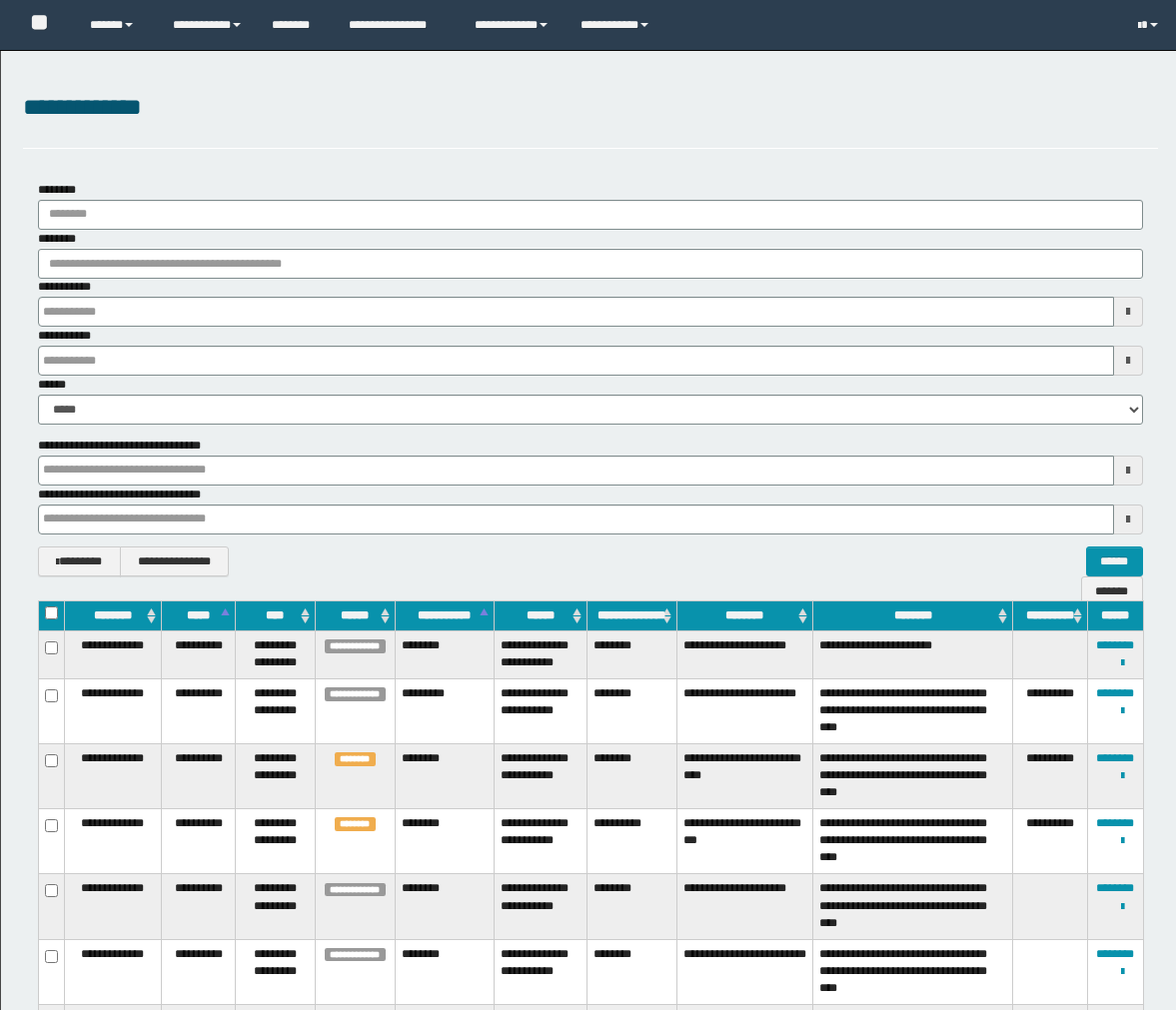 scroll, scrollTop: 126, scrollLeft: 0, axis: vertical 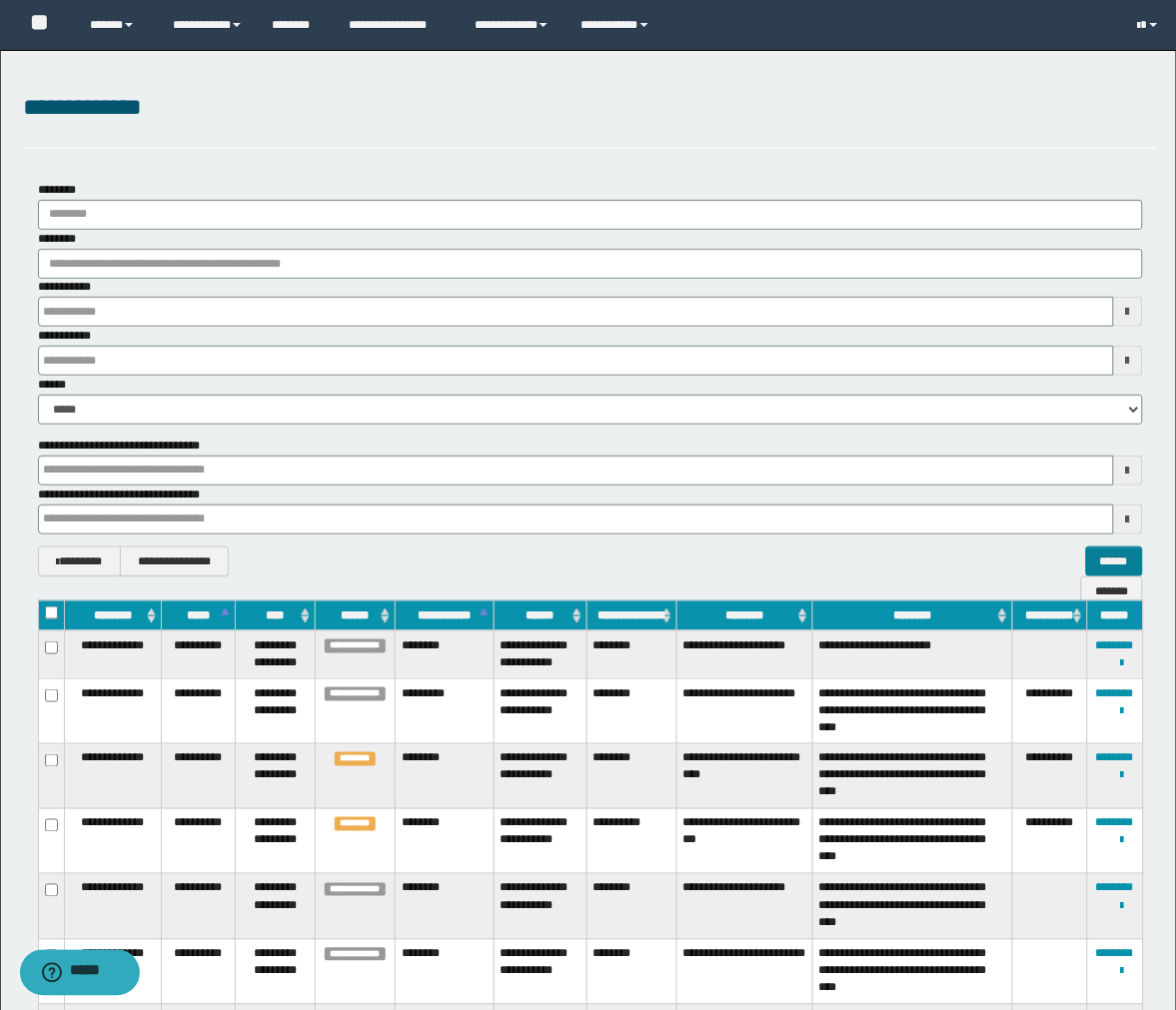 click on "******" at bounding box center [1114, 561] 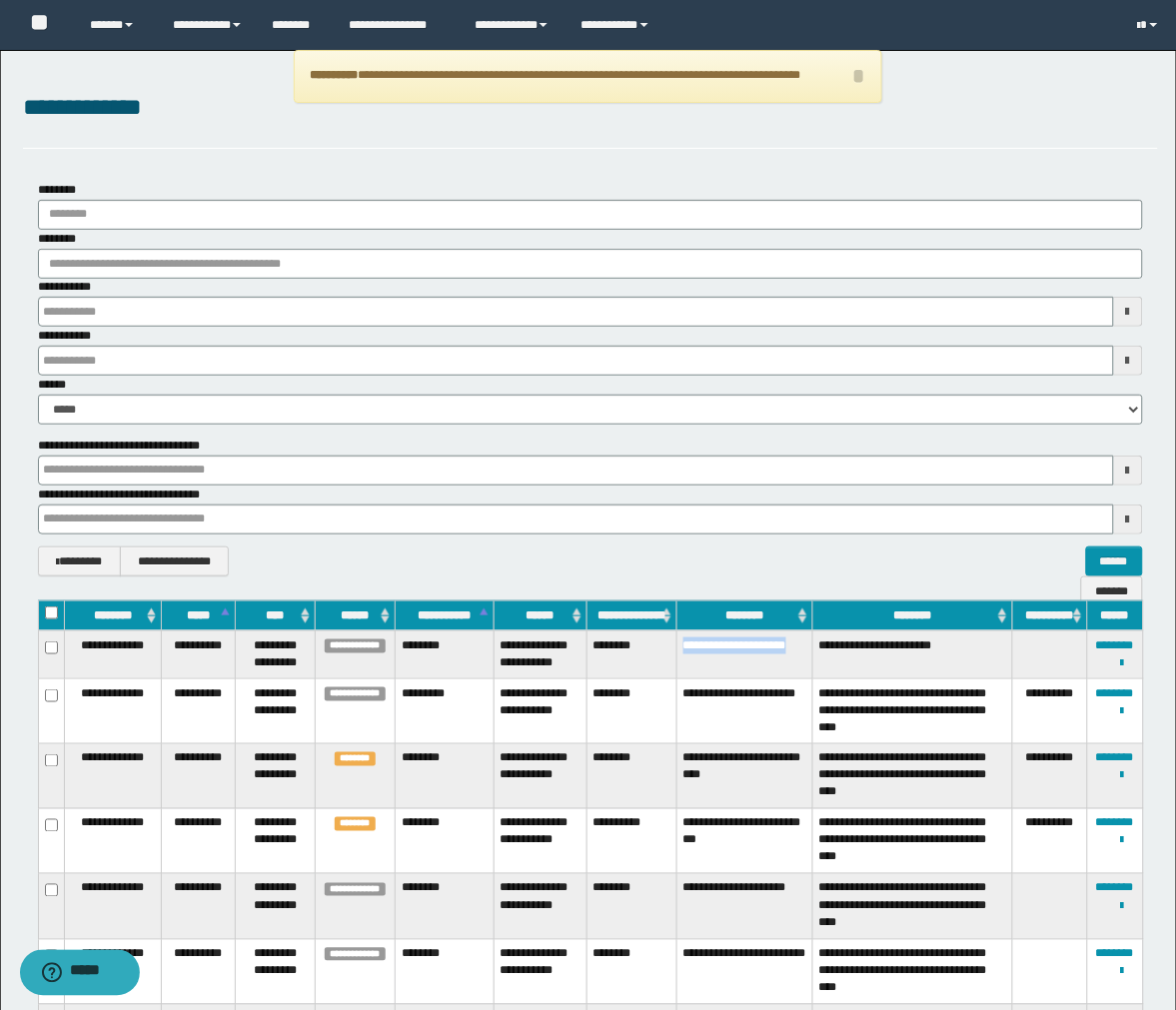 drag, startPoint x: 746, startPoint y: 664, endPoint x: 683, endPoint y: 643, distance: 66.40783 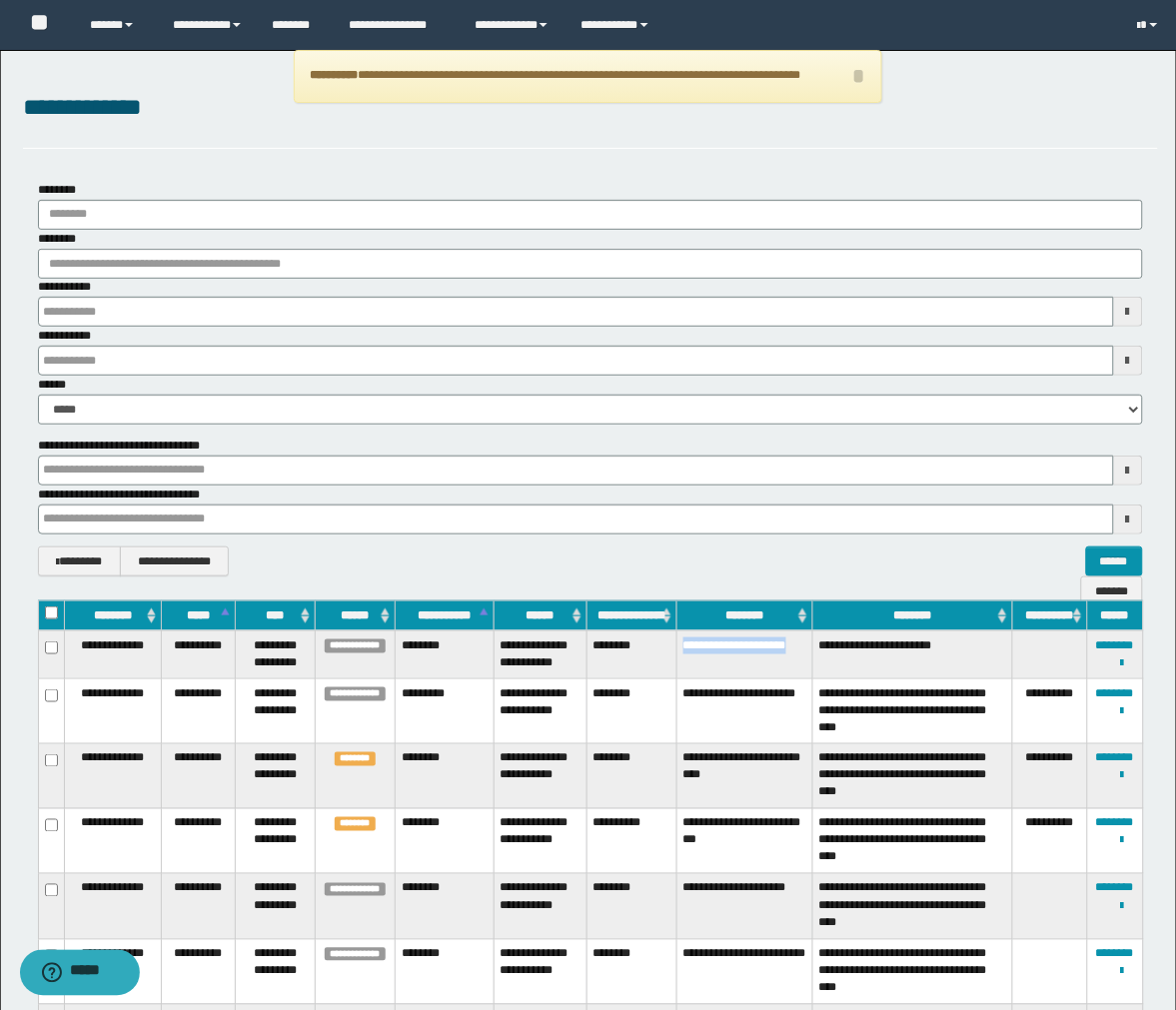 click on "**********" at bounding box center (744, 654) 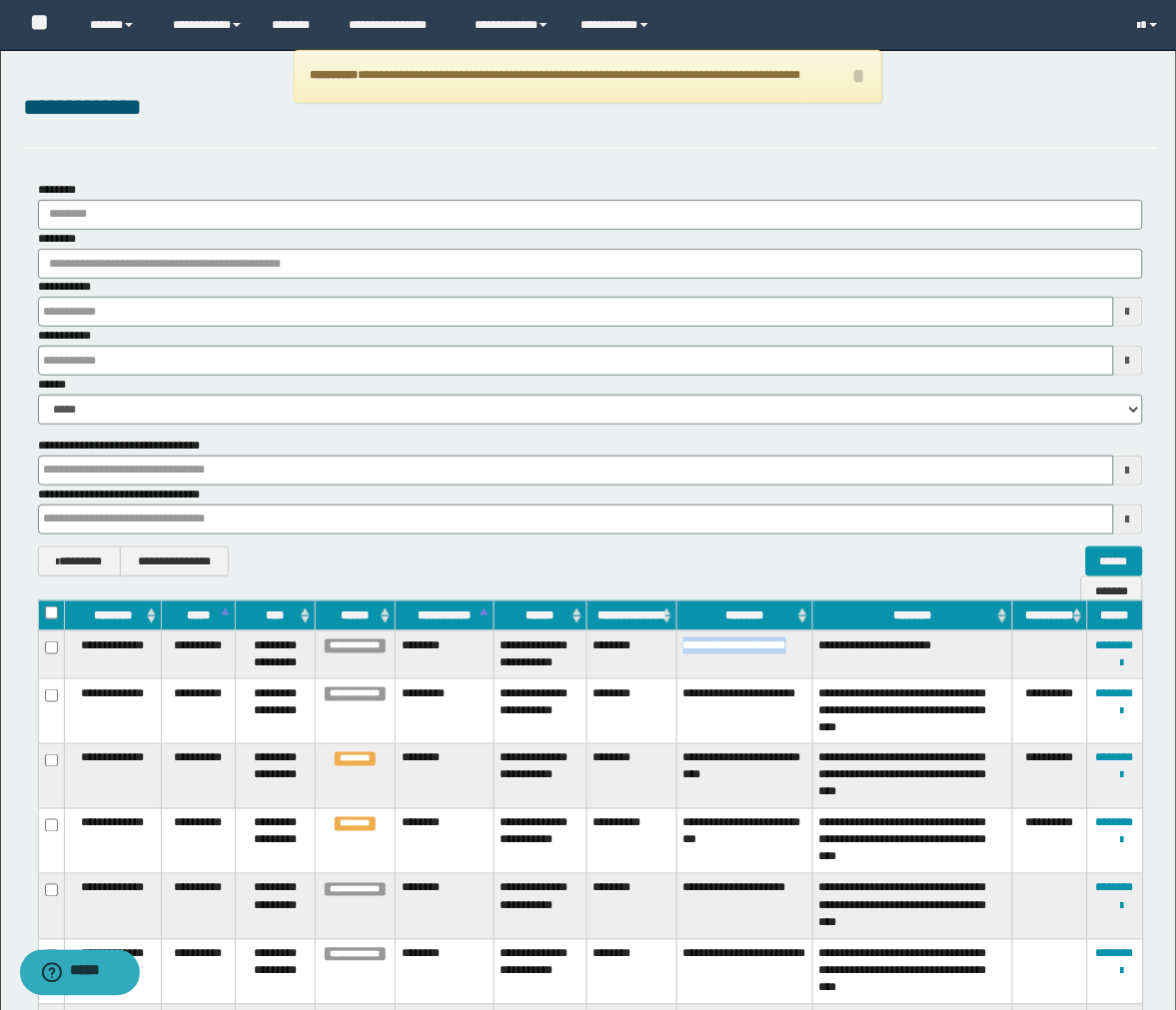 copy on "**********" 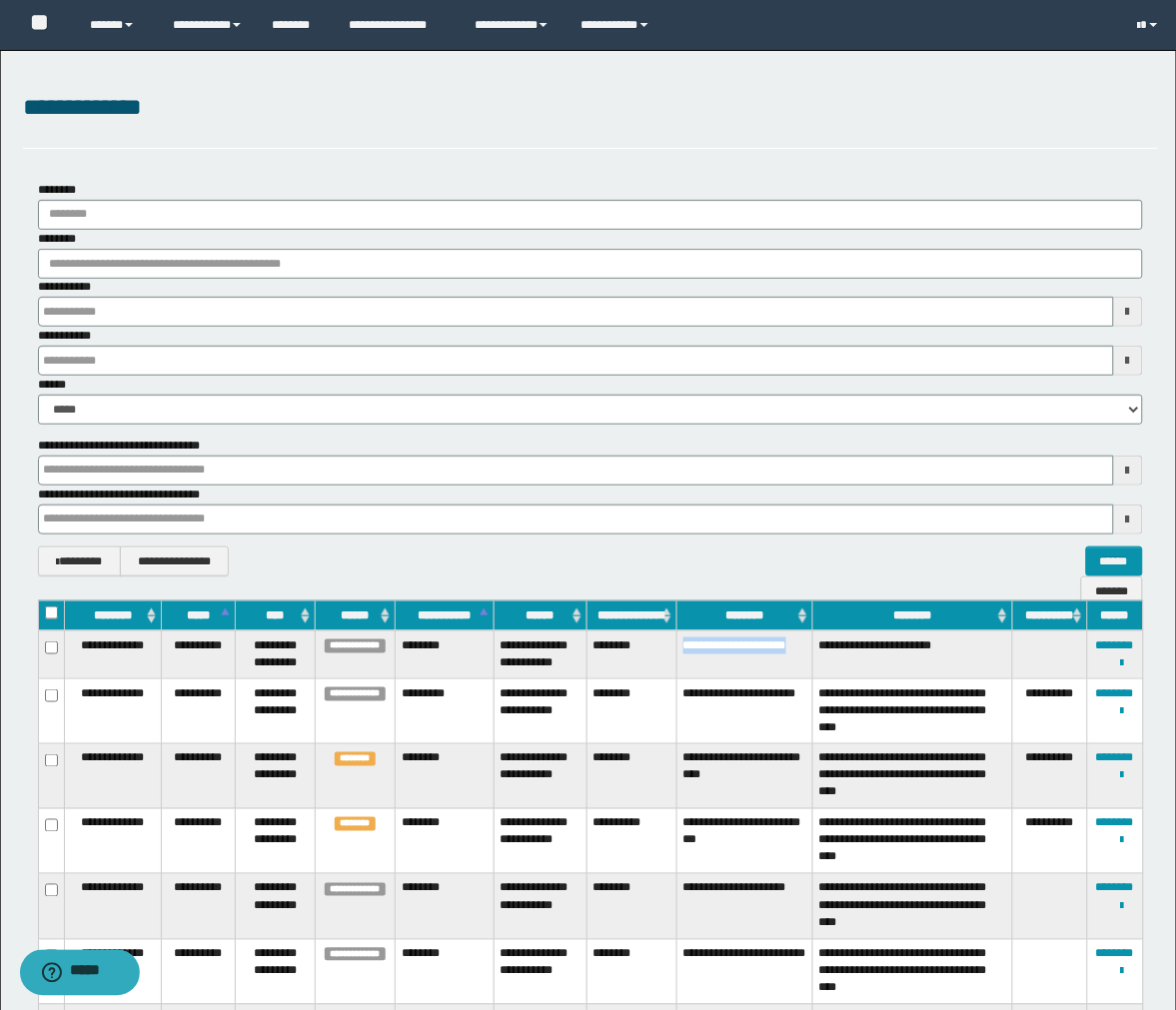 click on "**********" at bounding box center (744, 654) 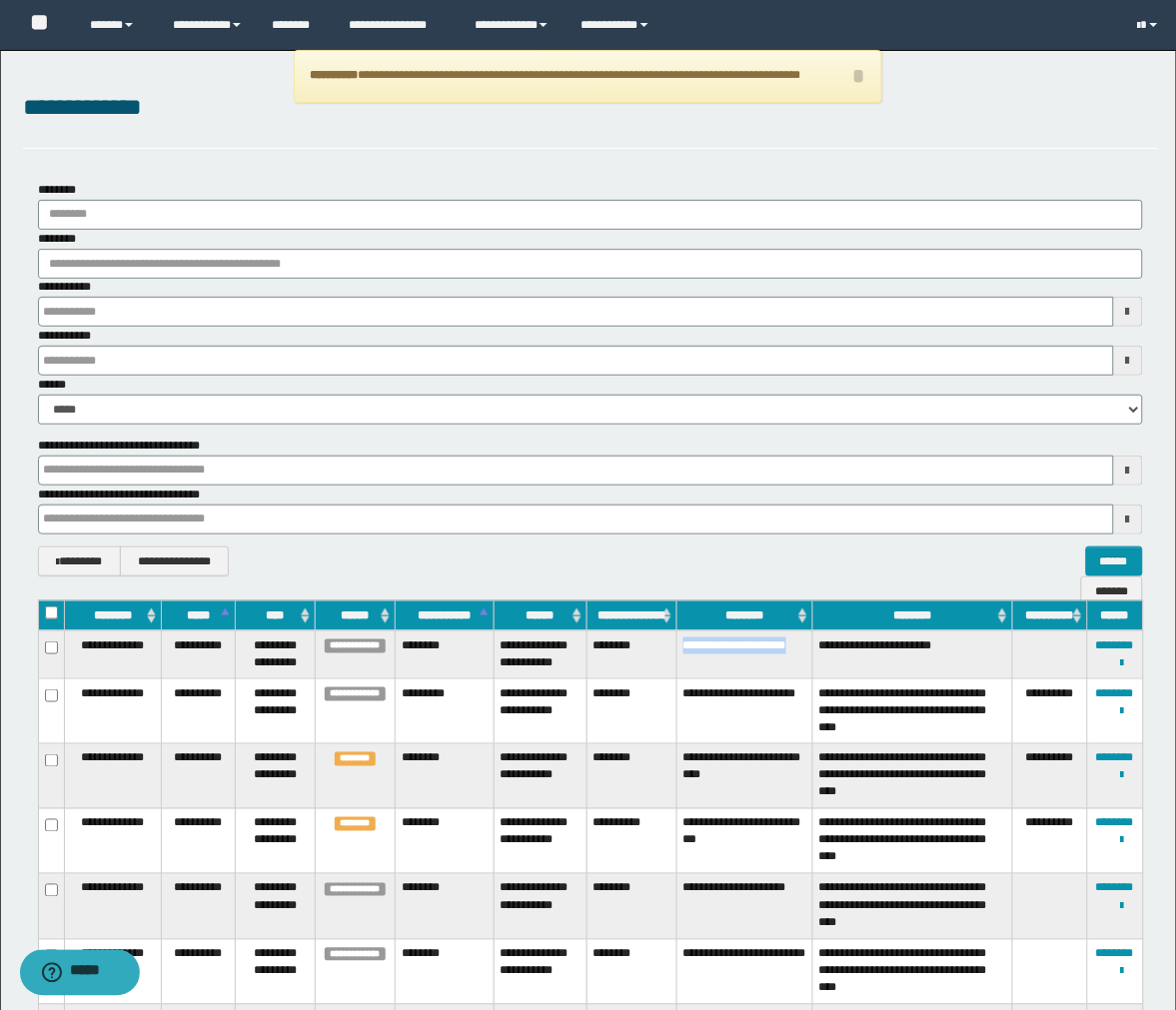 drag, startPoint x: 742, startPoint y: 667, endPoint x: 683, endPoint y: 652, distance: 60.876925 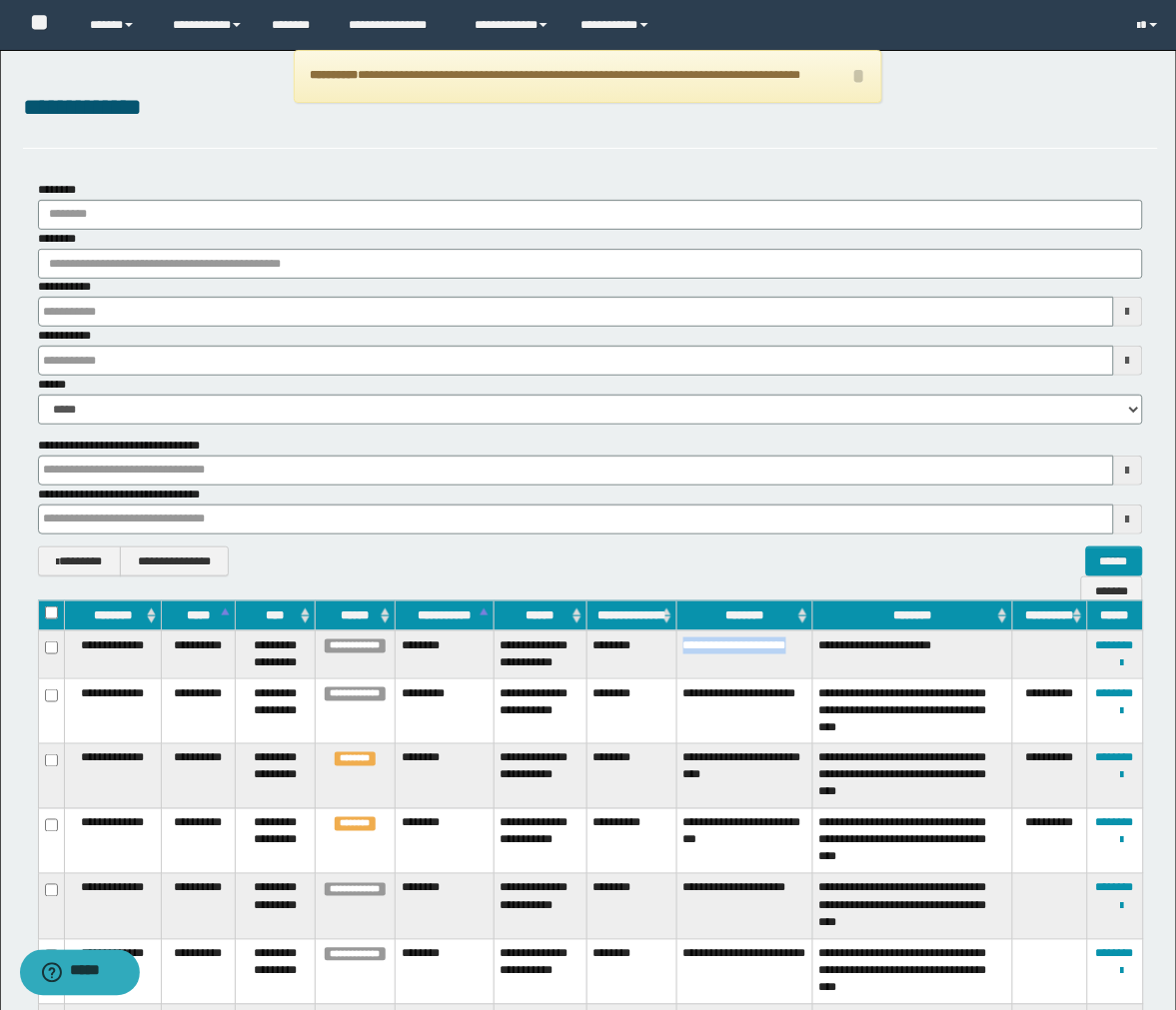 copy on "**********" 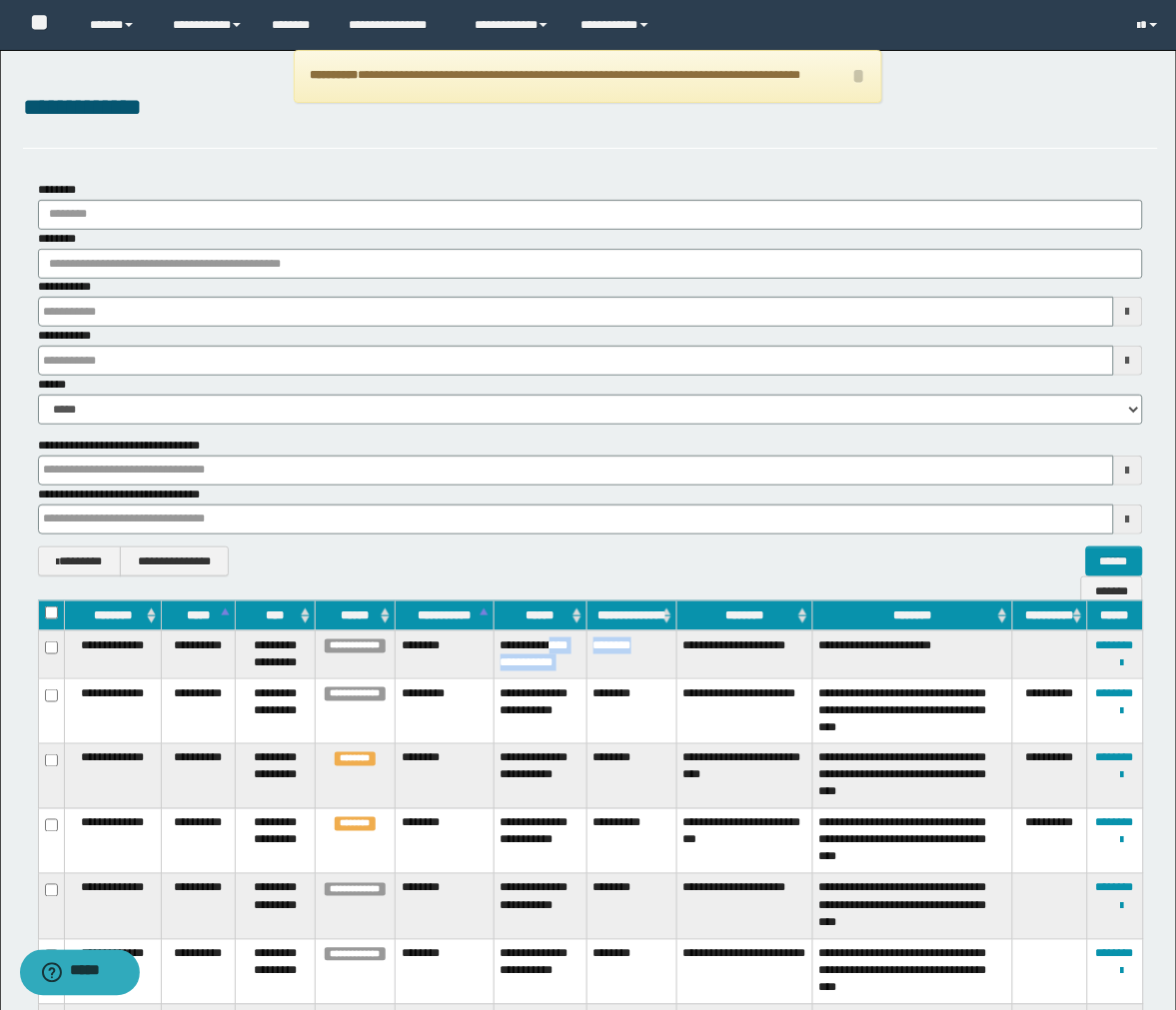 drag, startPoint x: 646, startPoint y: 639, endPoint x: 585, endPoint y: 653, distance: 62.585941 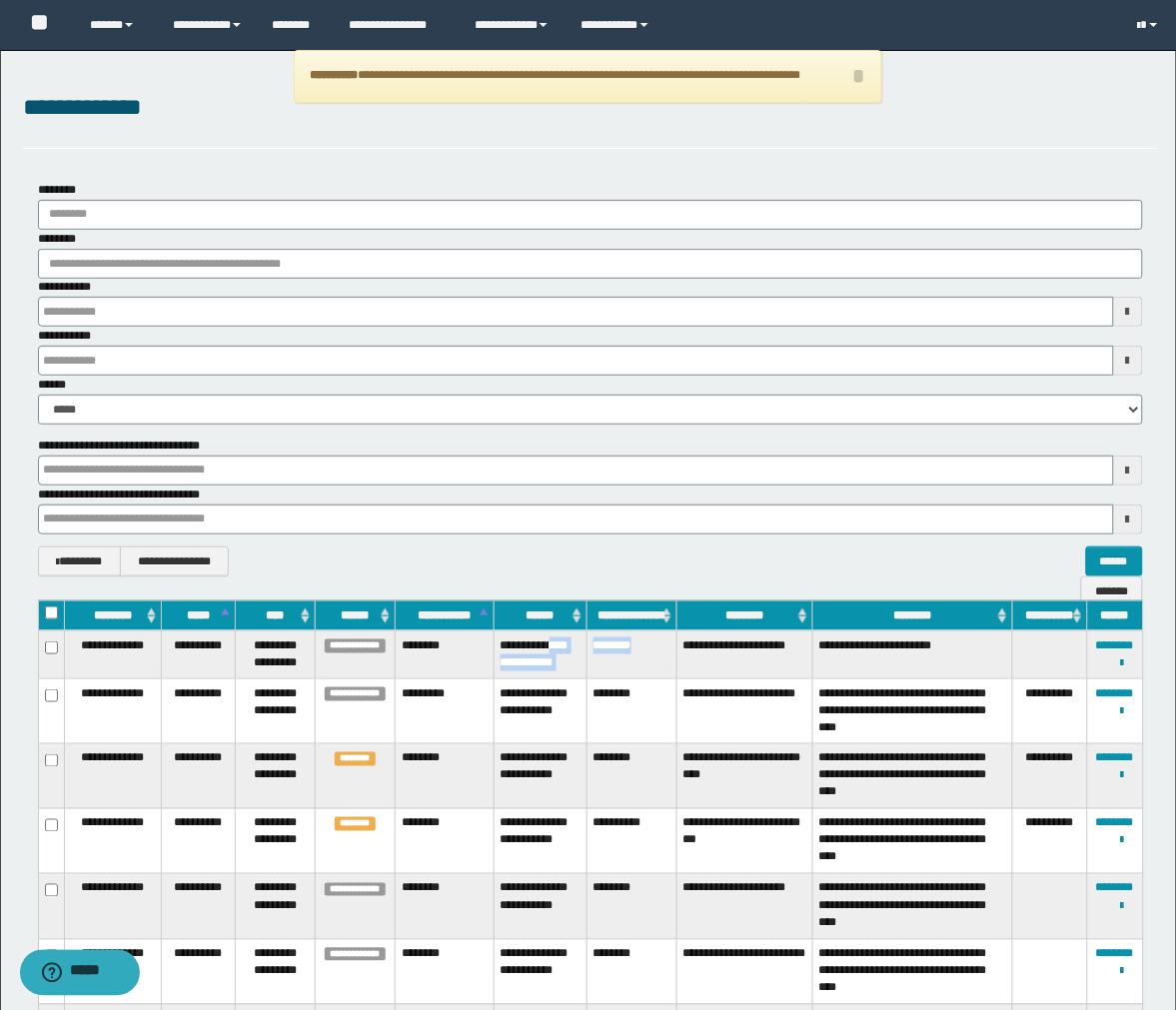 click on "**********" at bounding box center [590, 654] 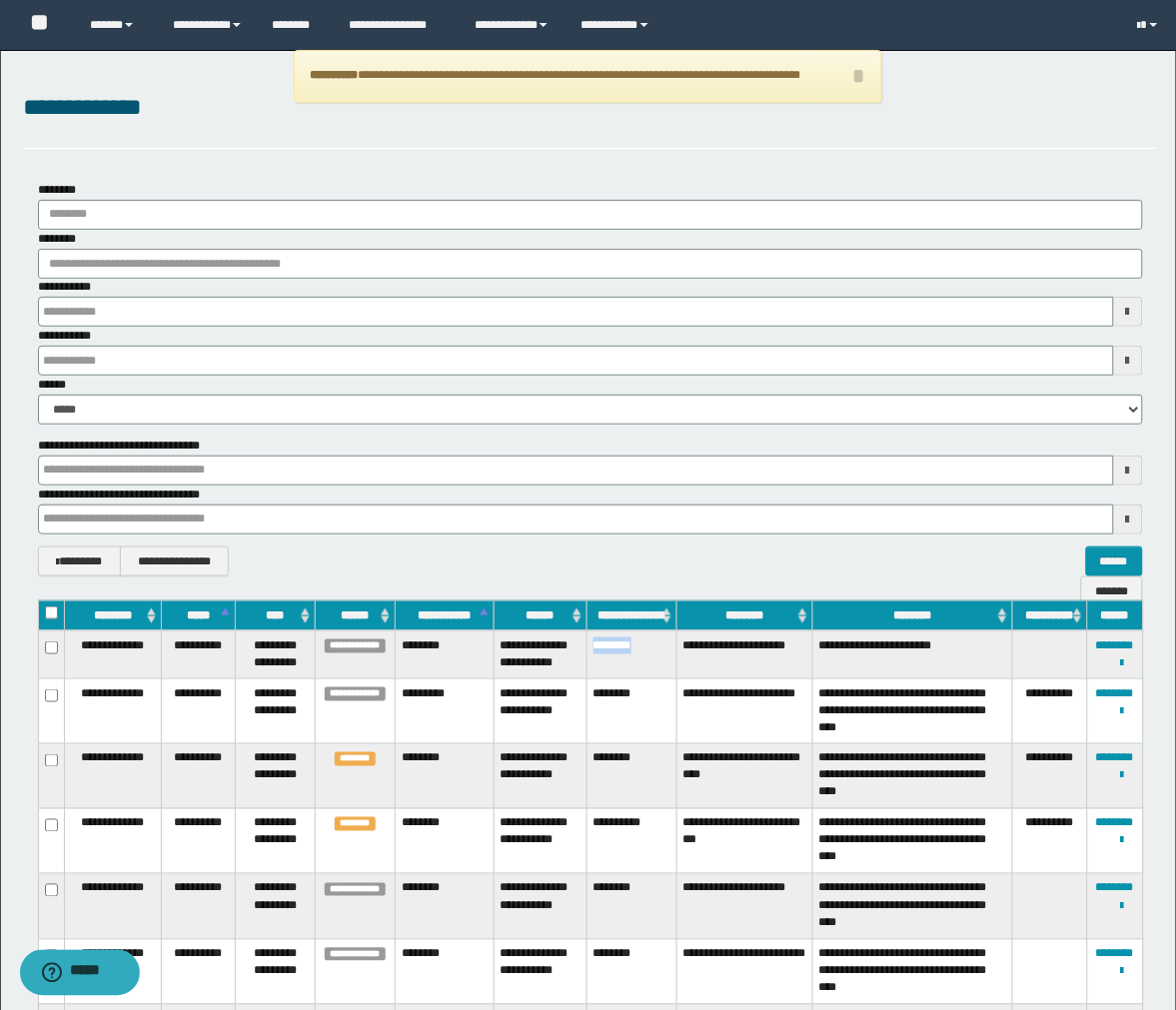 drag, startPoint x: 649, startPoint y: 645, endPoint x: 594, endPoint y: 647, distance: 55.03635 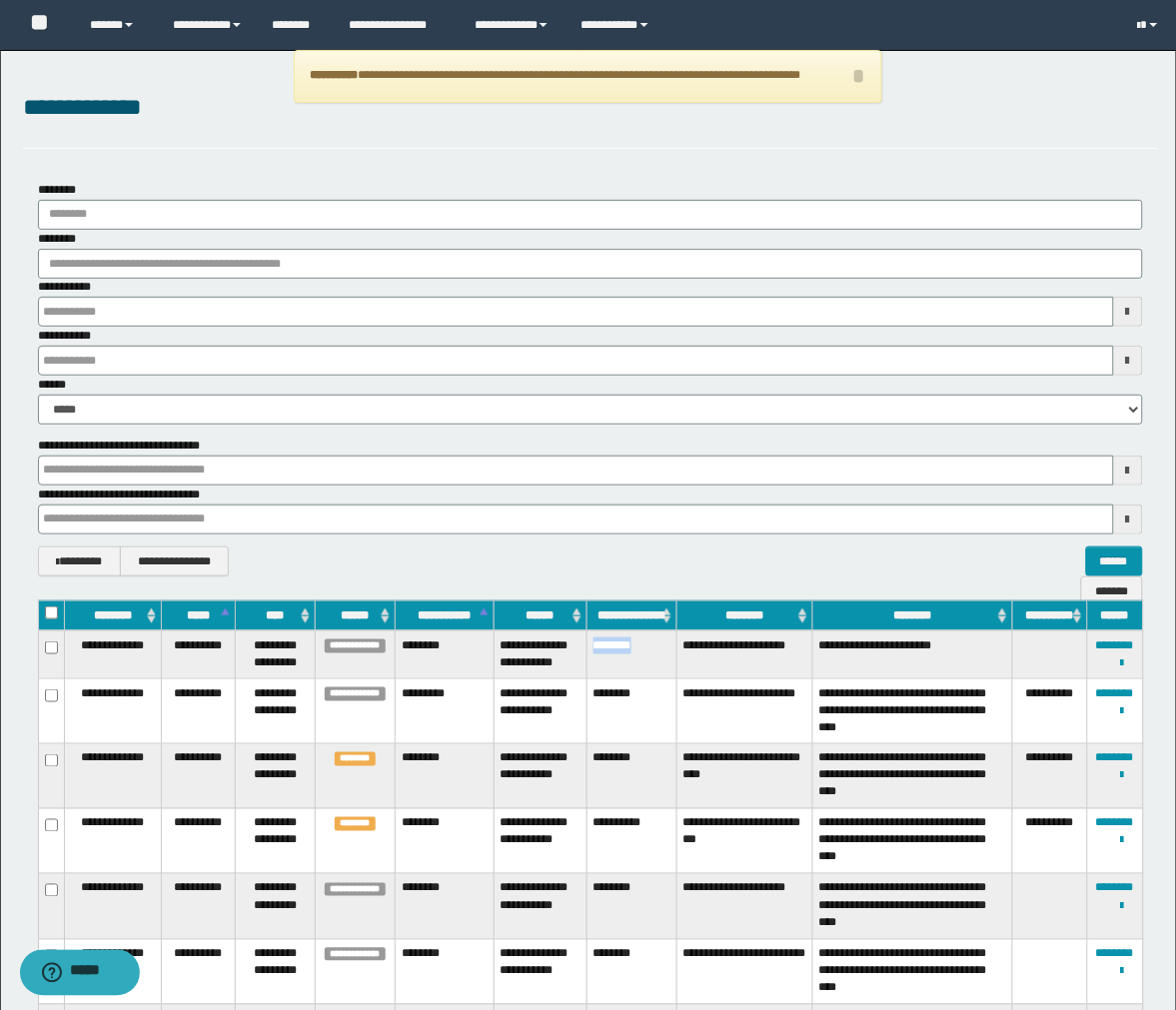 click on "********" at bounding box center (631, 654) 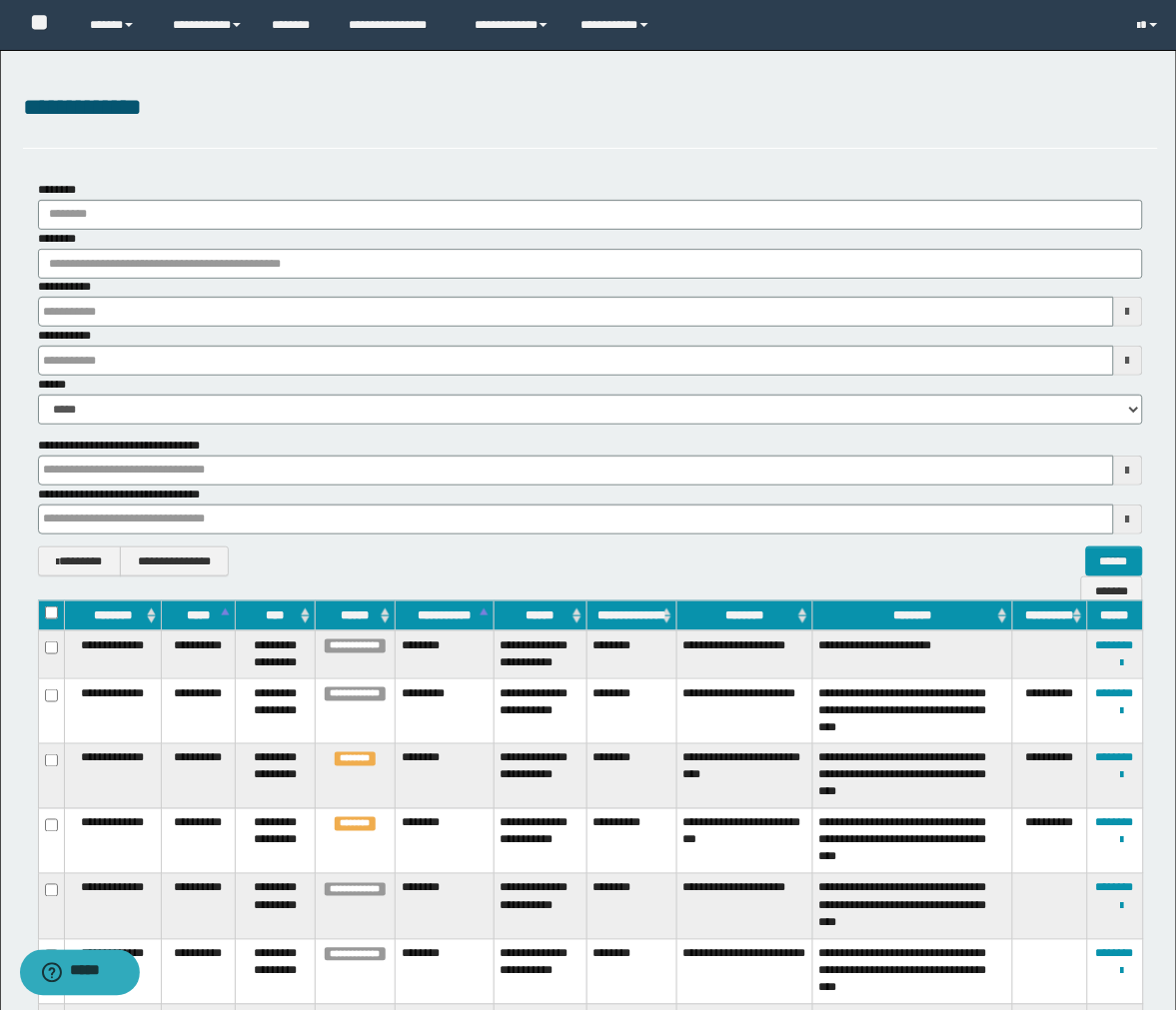 click on "**********" at bounding box center [744, 841] 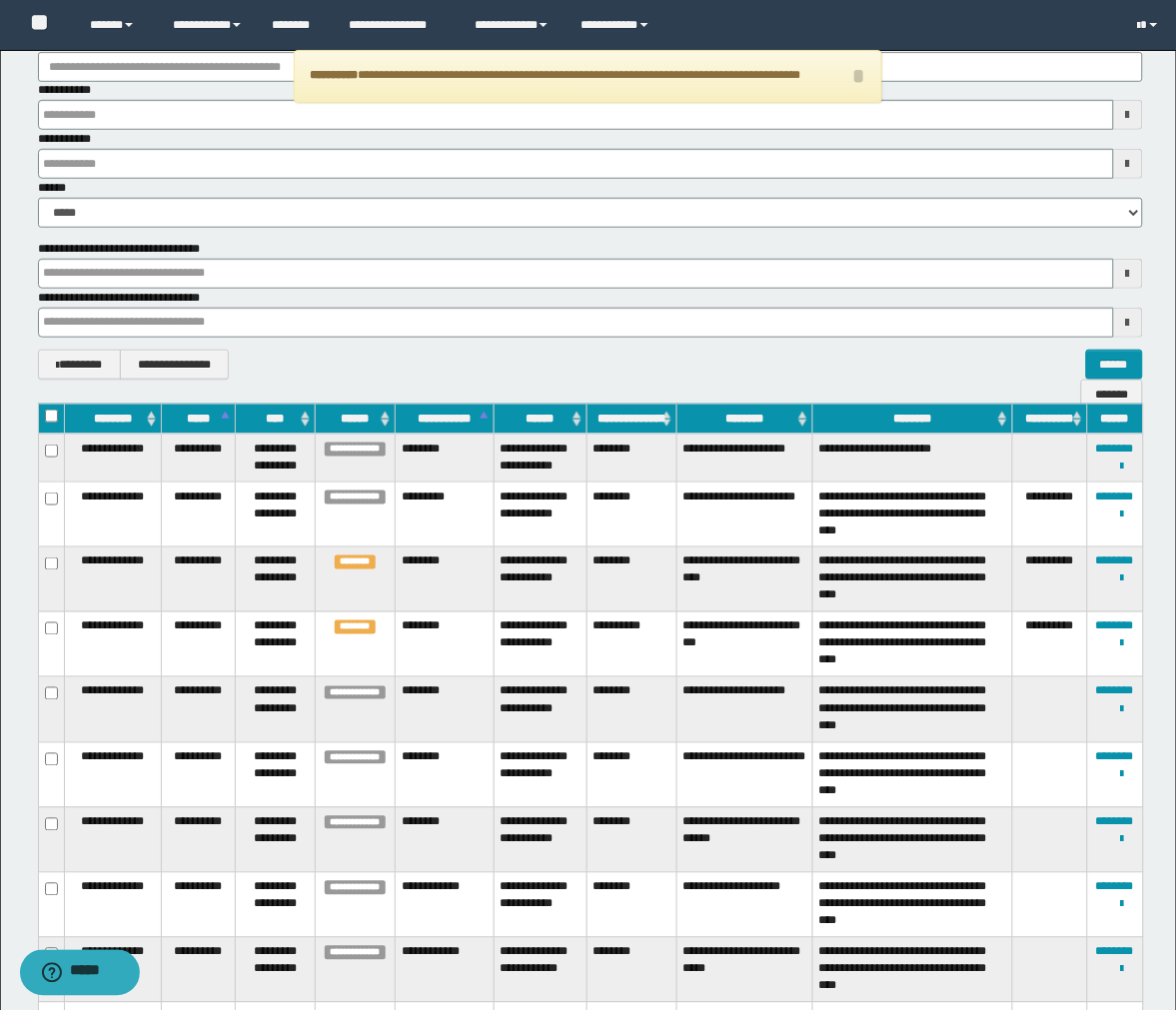 scroll, scrollTop: 222, scrollLeft: 0, axis: vertical 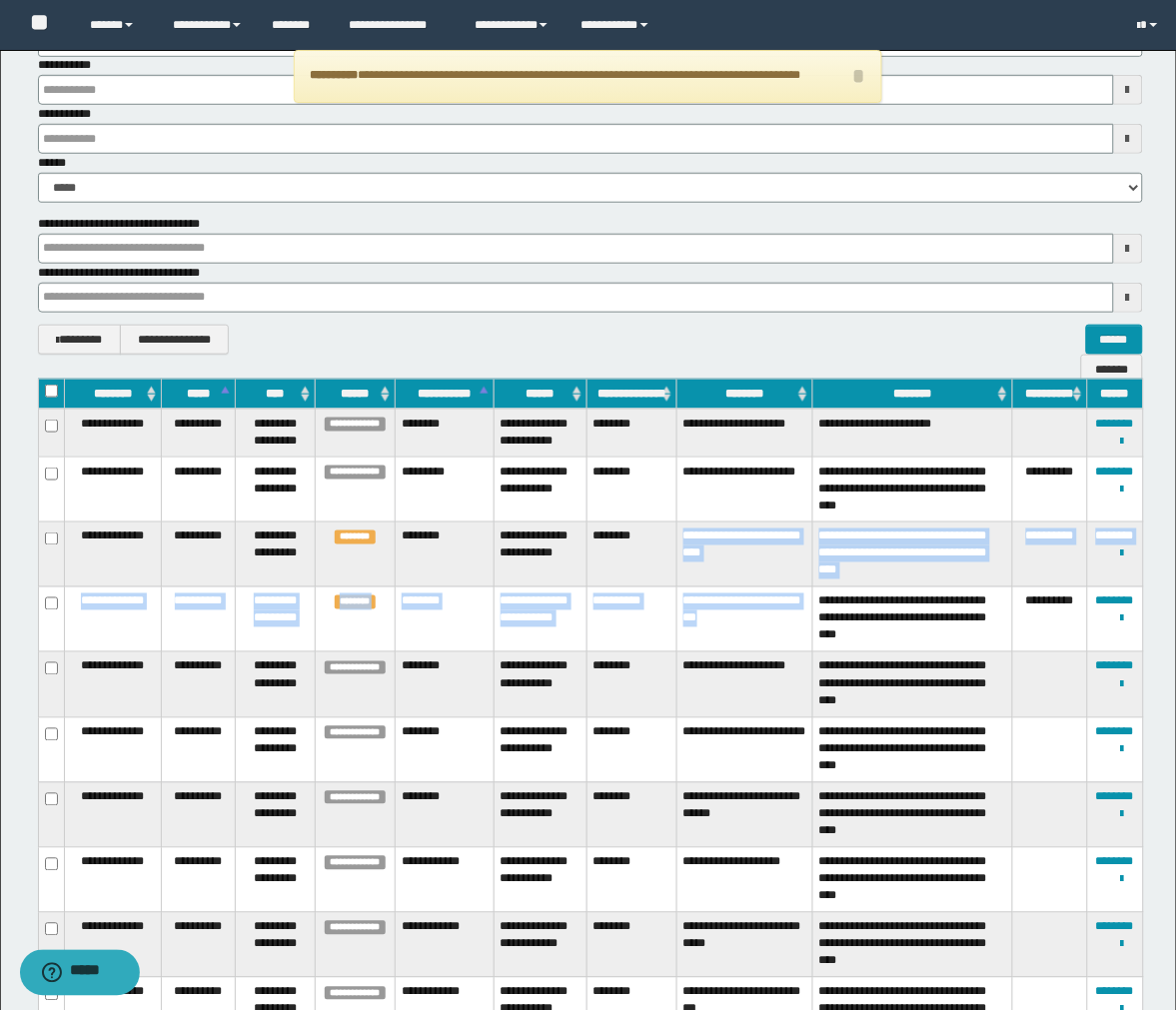 drag, startPoint x: 681, startPoint y: 553, endPoint x: 766, endPoint y: 639, distance: 120.91733 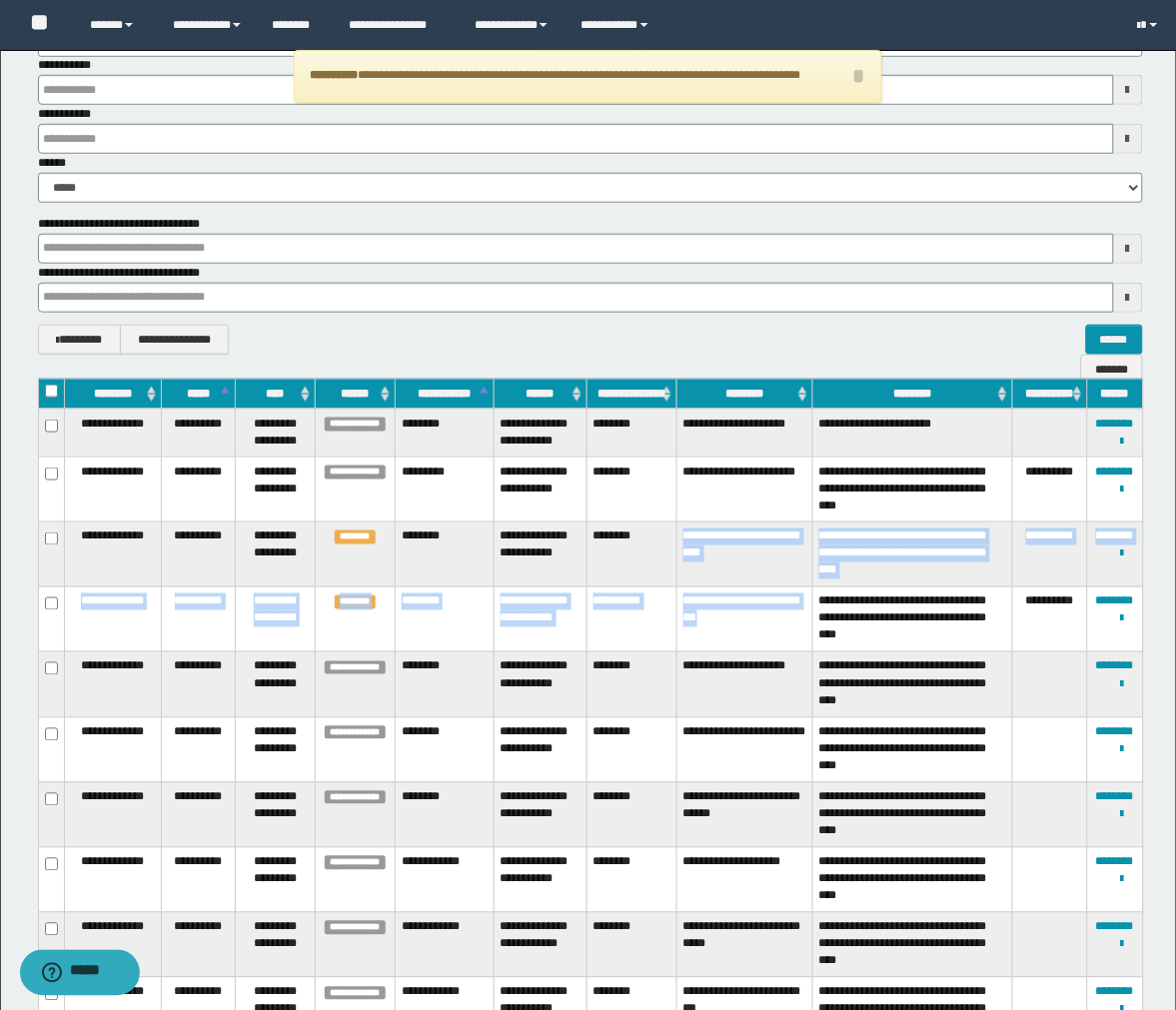 click on "**********" at bounding box center (590, 2011) 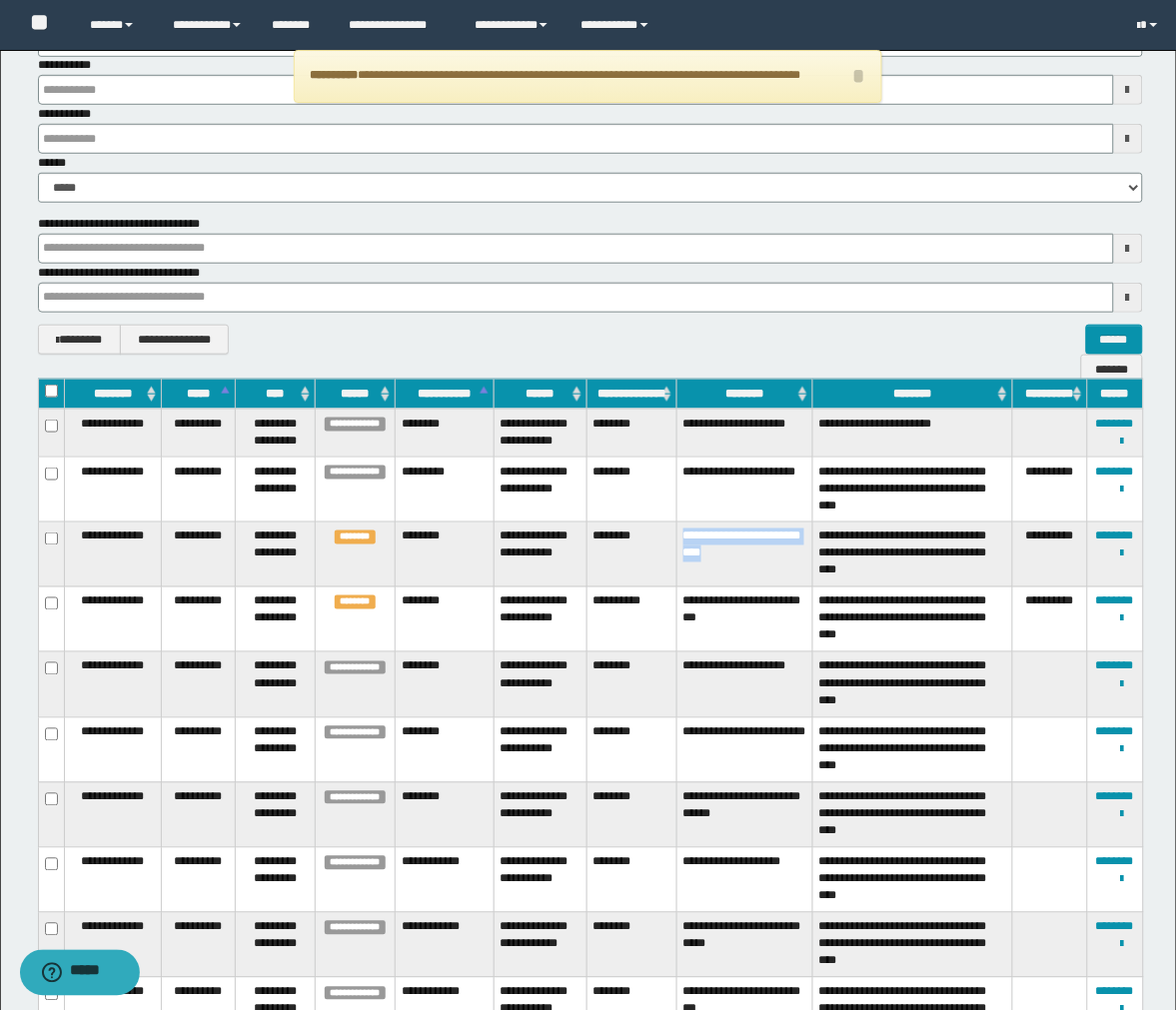 drag, startPoint x: 806, startPoint y: 570, endPoint x: 682, endPoint y: 555, distance: 124.90396 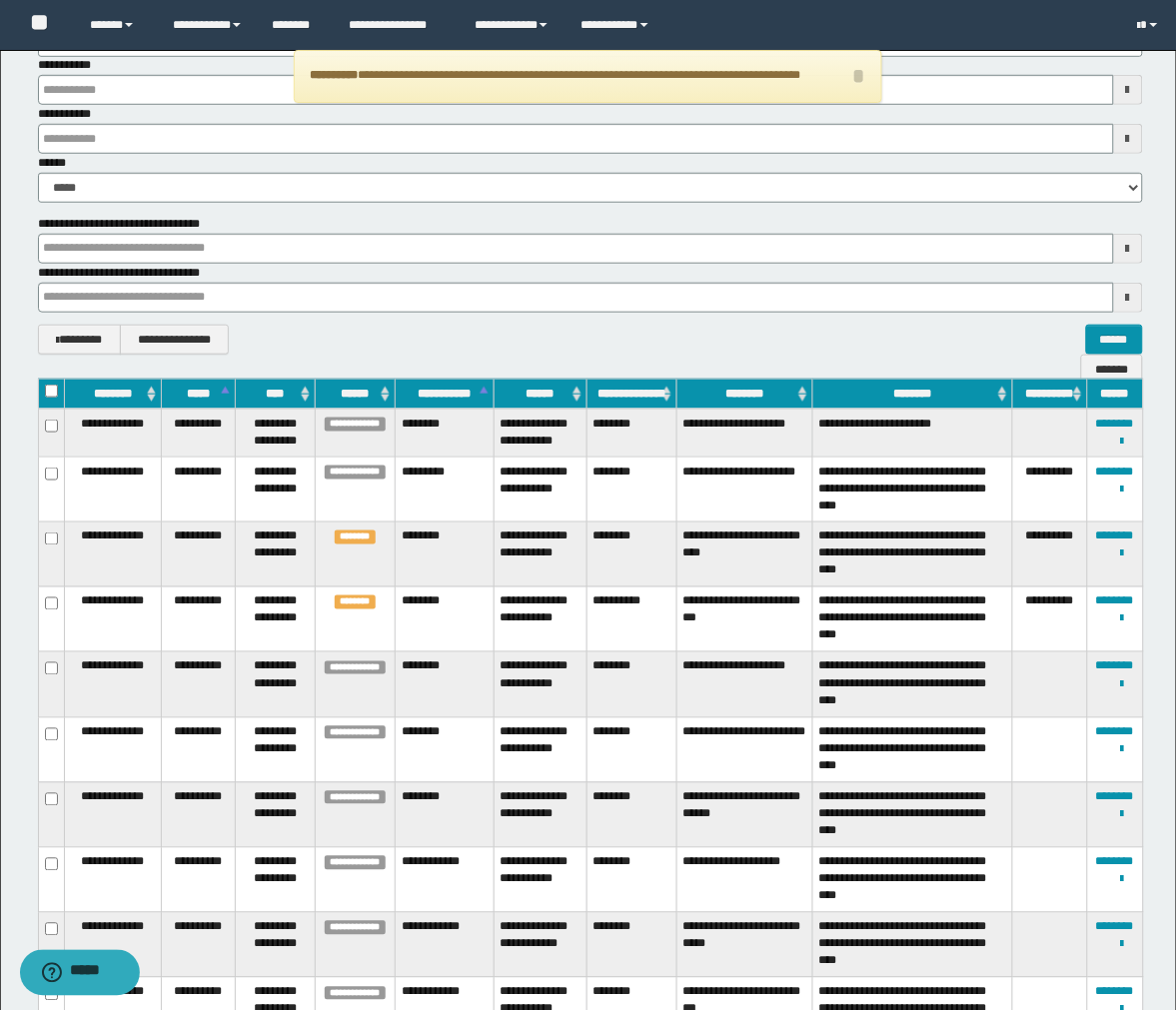 click on "**********" at bounding box center [744, 619] 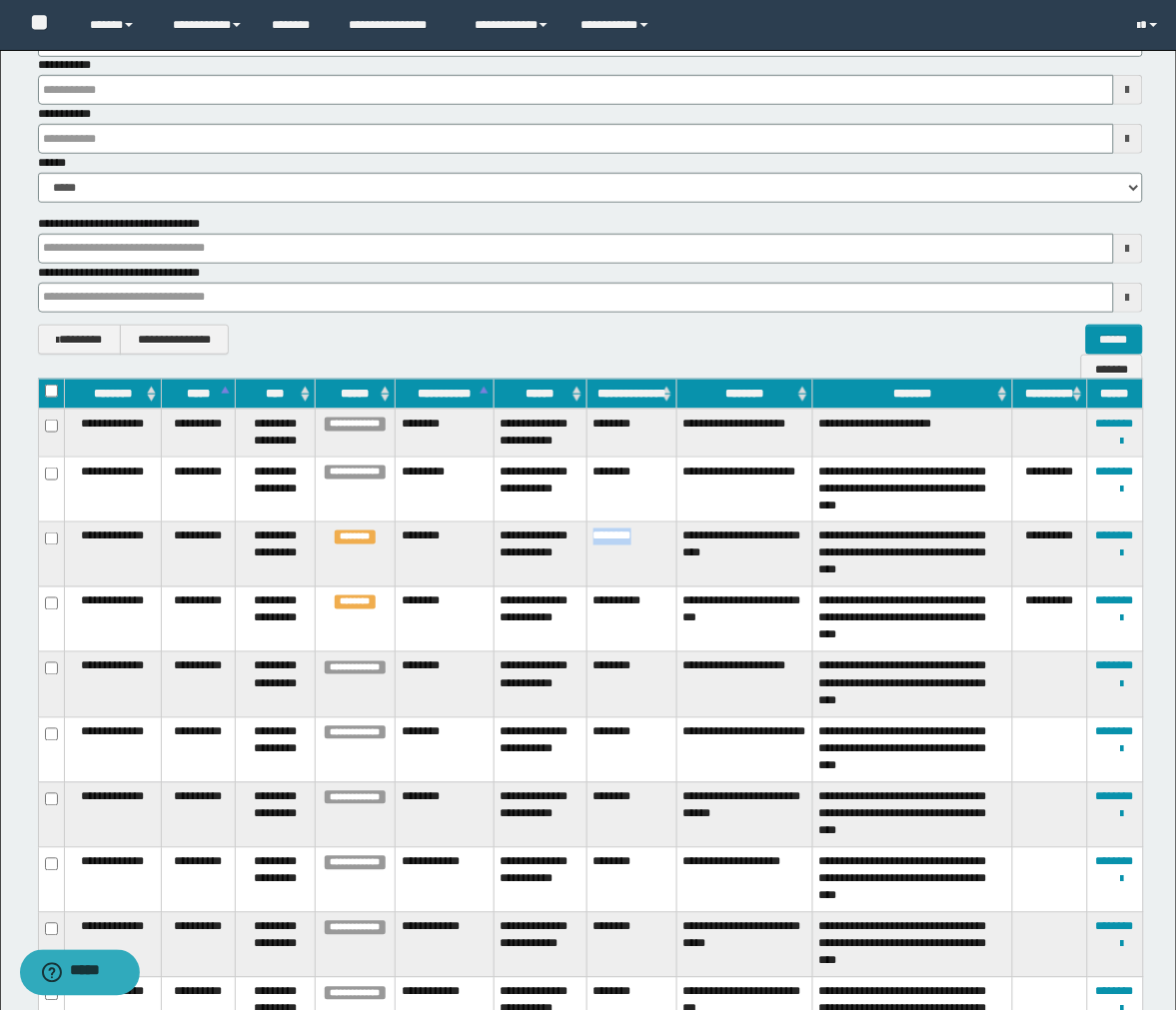 drag, startPoint x: 654, startPoint y: 560, endPoint x: 589, endPoint y: 561, distance: 65.00769 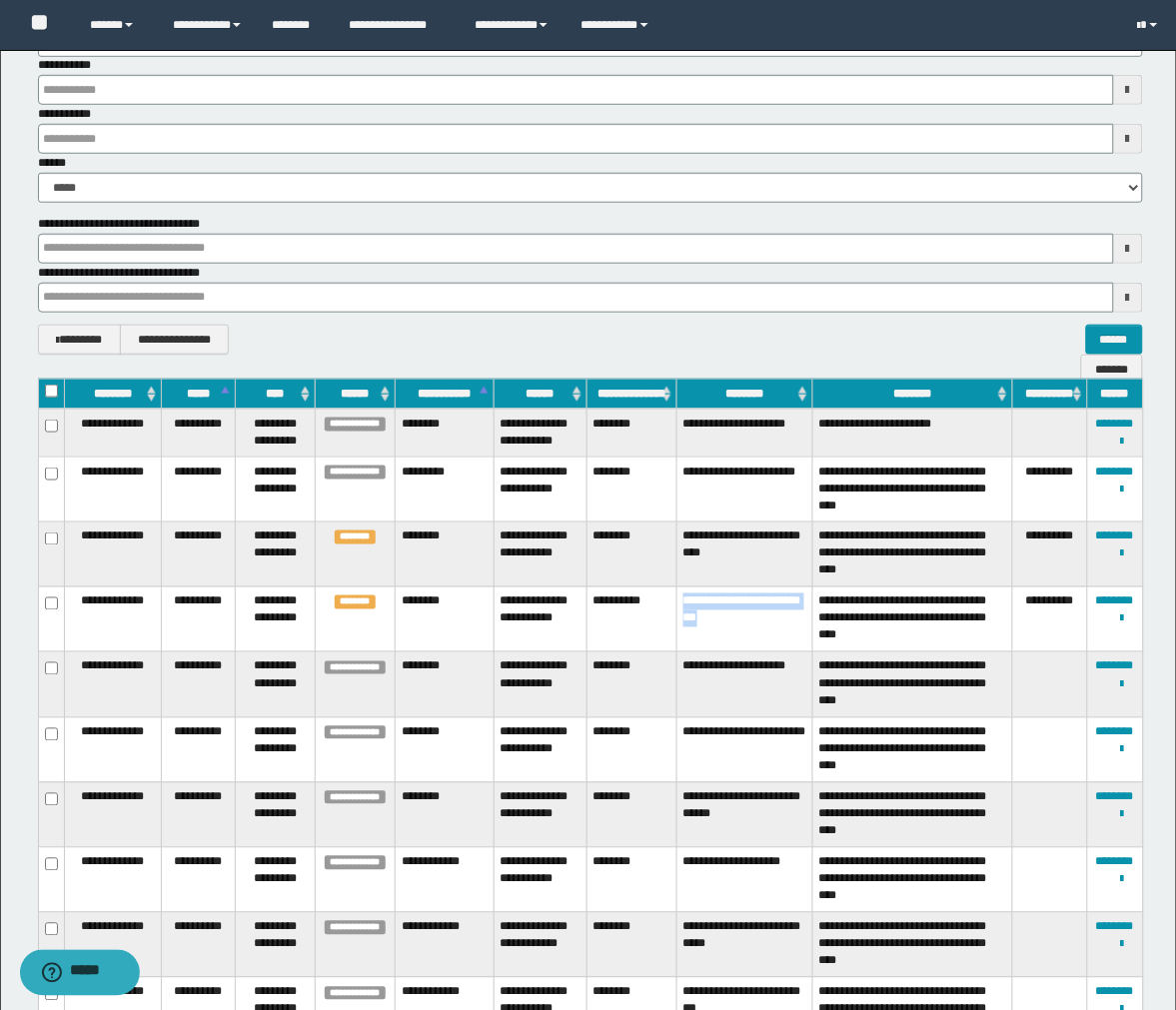 drag, startPoint x: 762, startPoint y: 641, endPoint x: 679, endPoint y: 624, distance: 84.723078 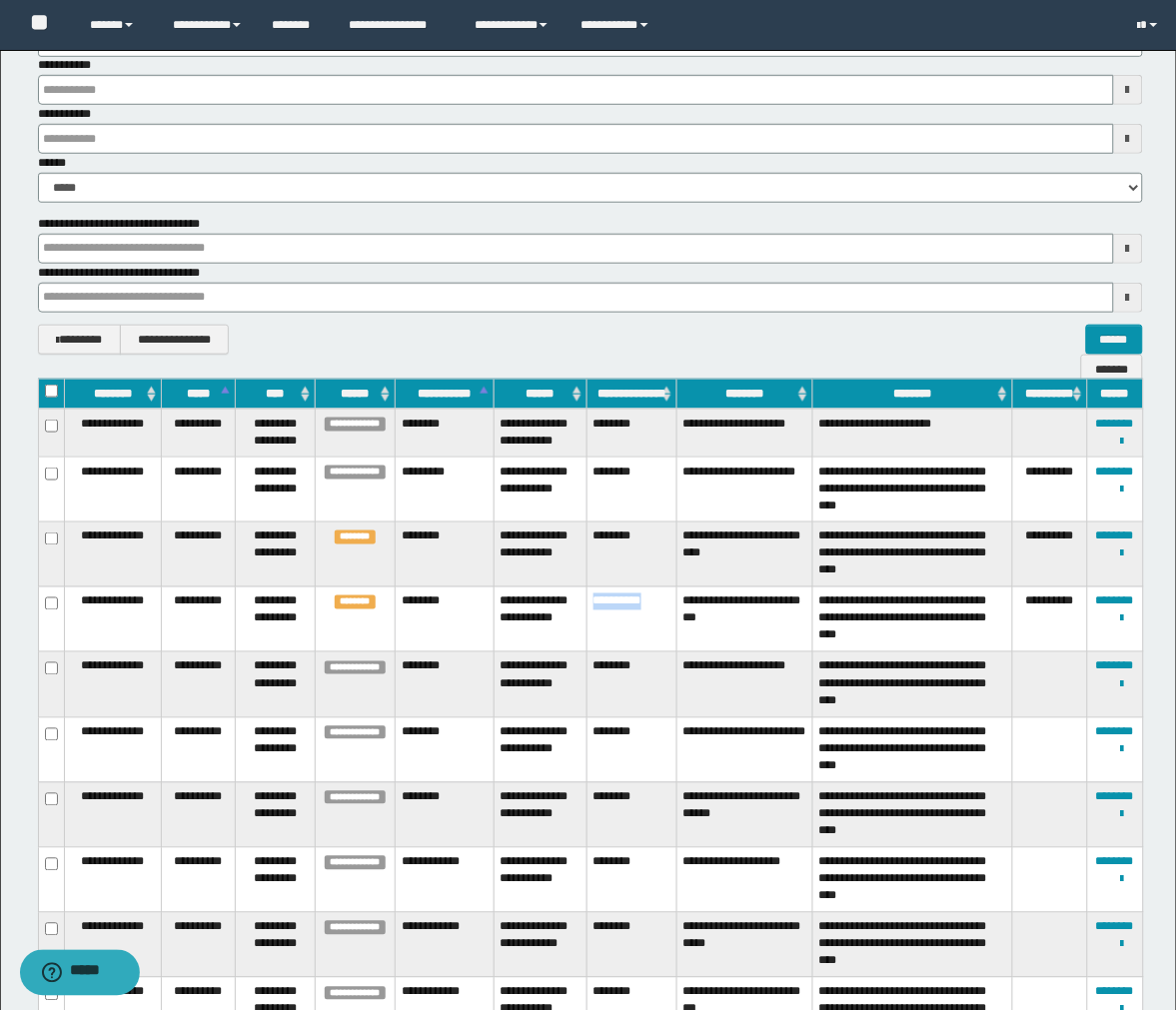 drag, startPoint x: 663, startPoint y: 623, endPoint x: 593, endPoint y: 625, distance: 70.028566 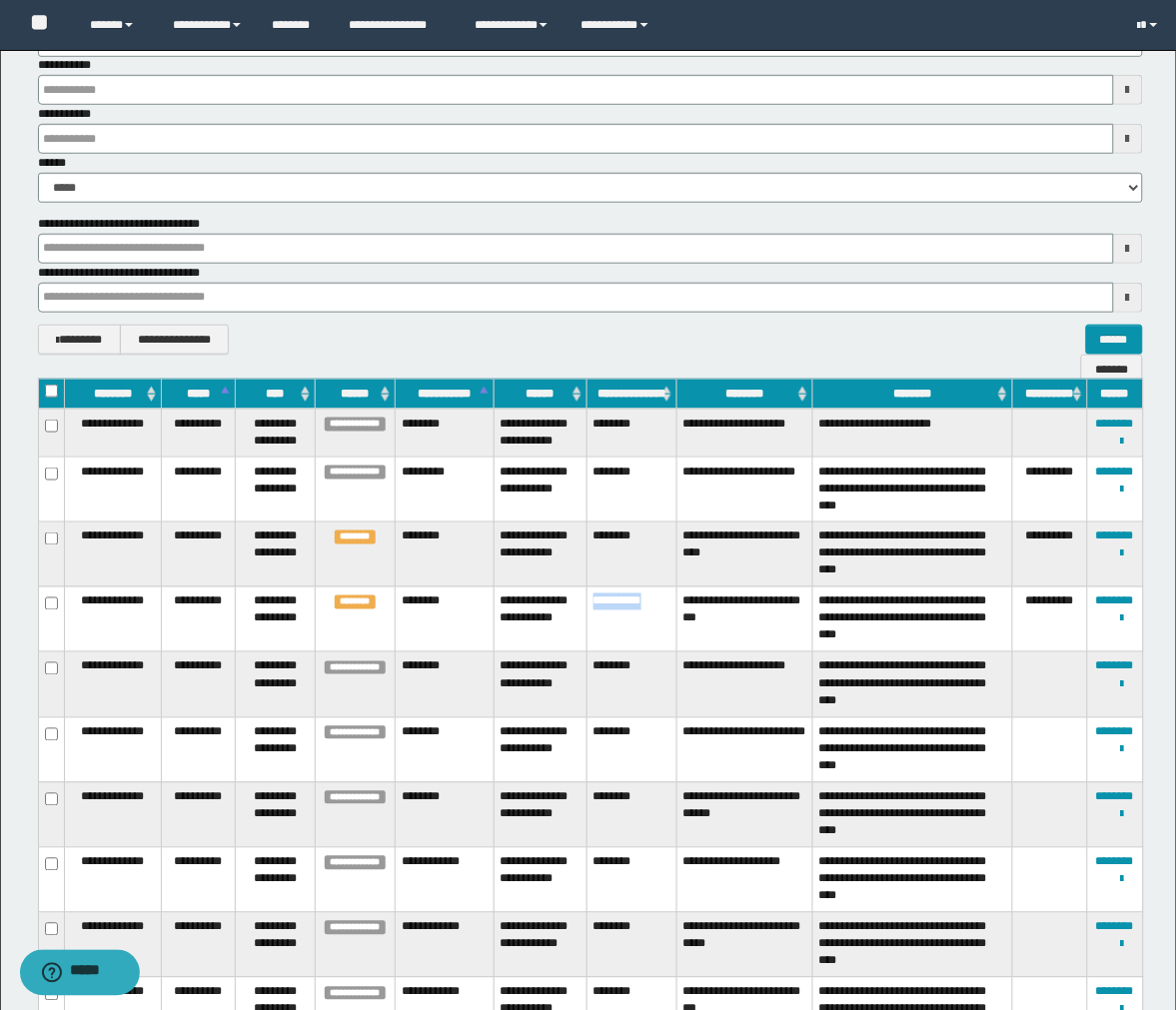 click on "**********" at bounding box center [631, 619] 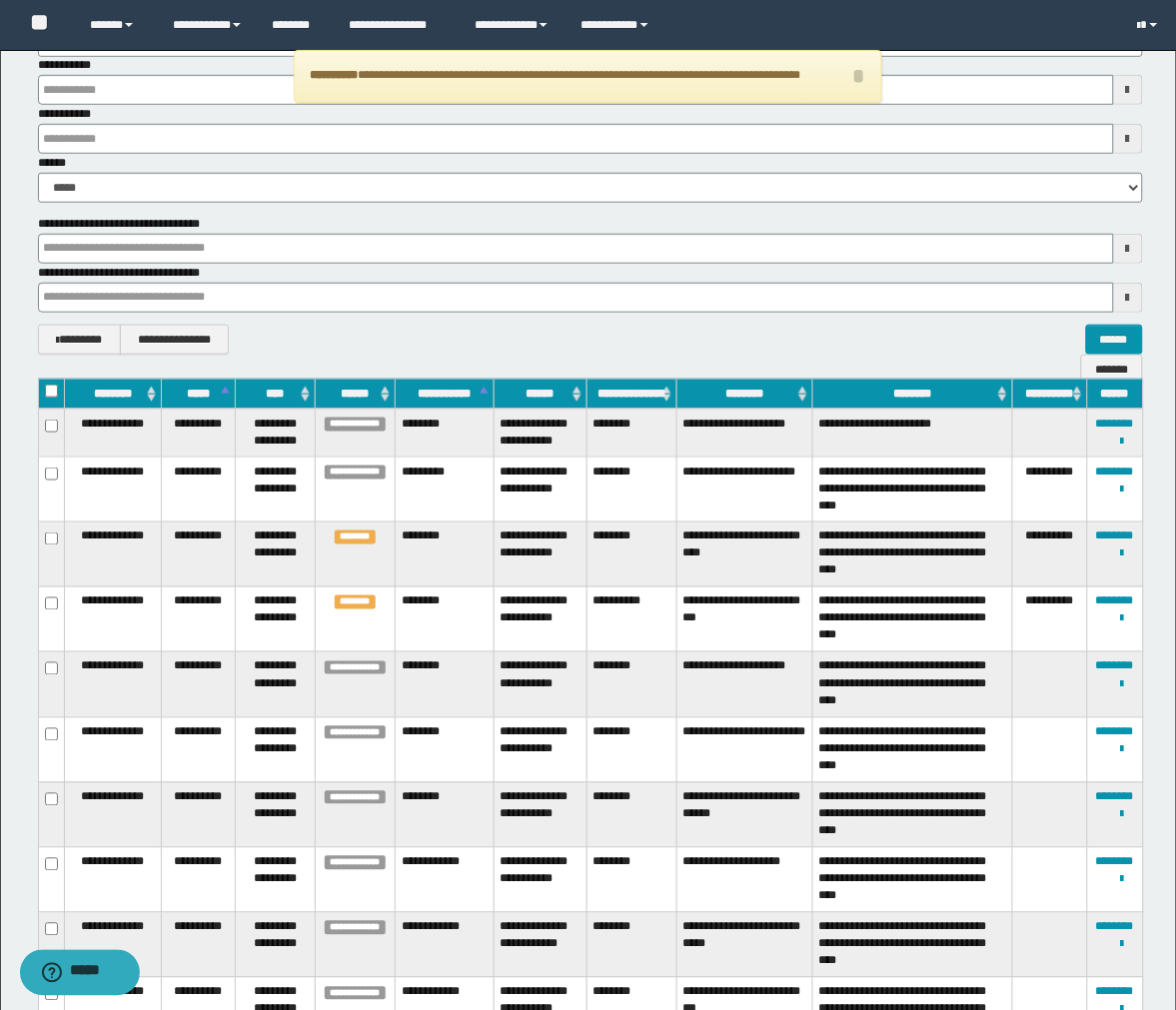 click on "**********" at bounding box center [744, 684] 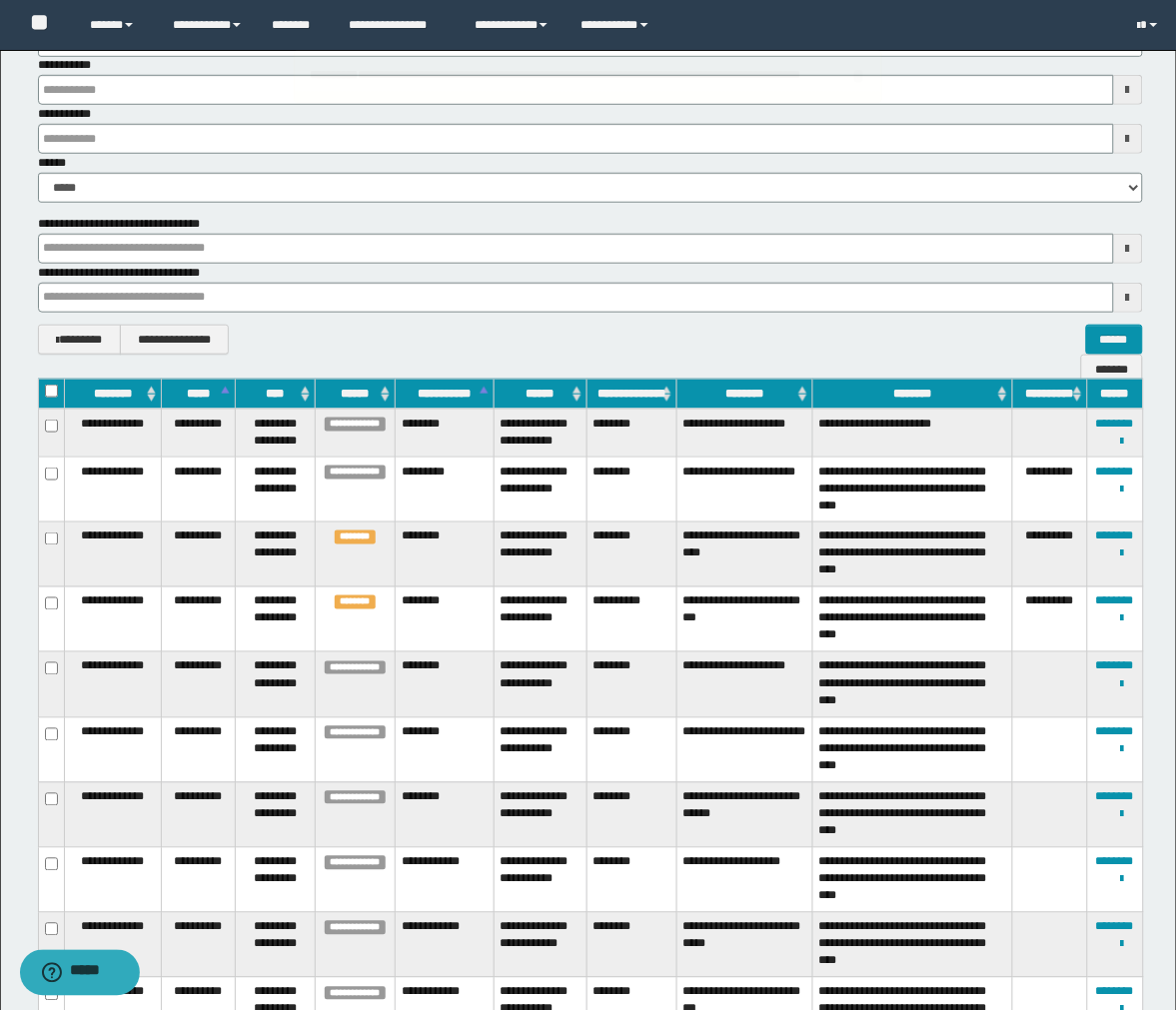 click on "**********" at bounding box center (744, 684) 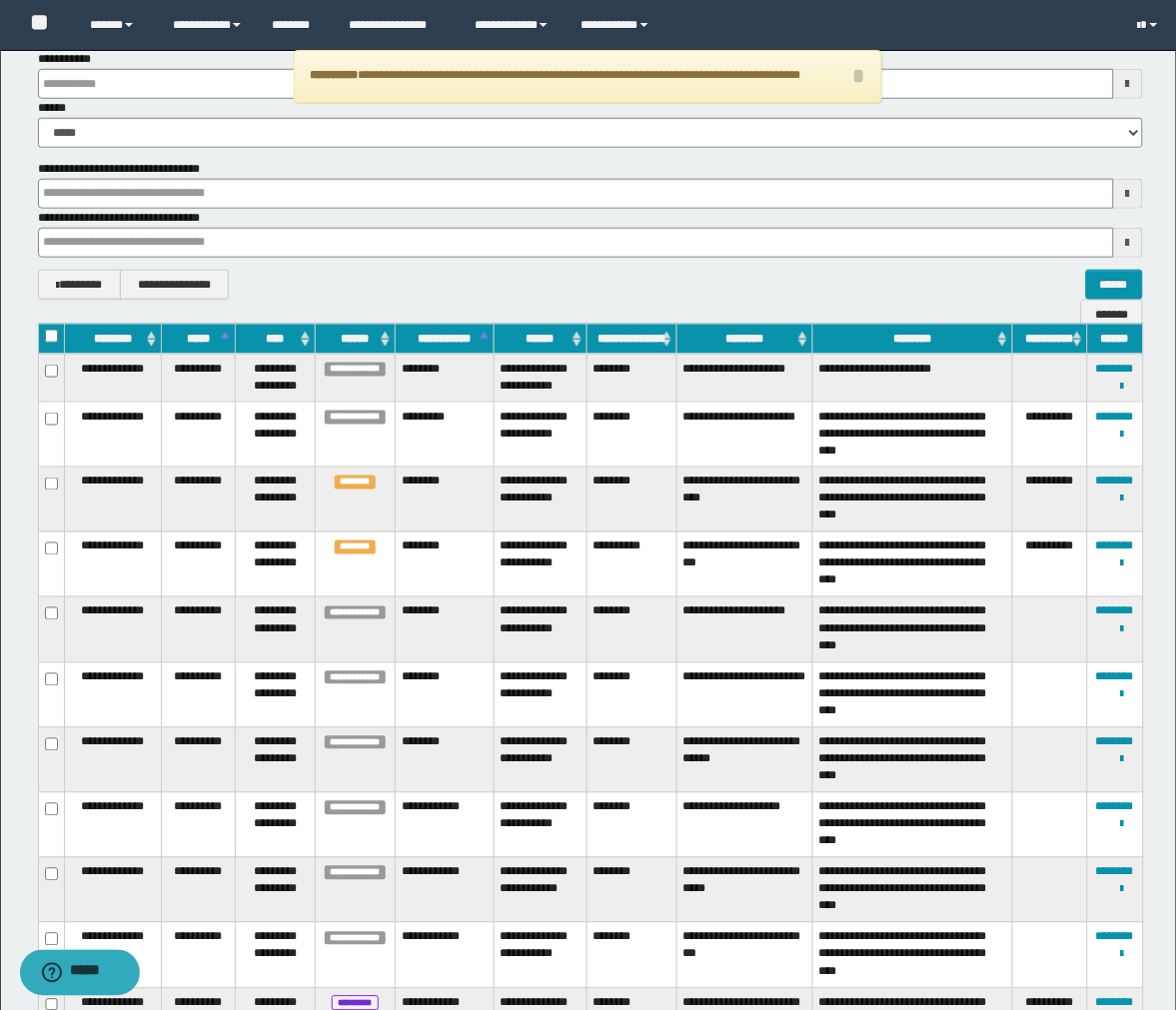 scroll, scrollTop: 333, scrollLeft: 0, axis: vertical 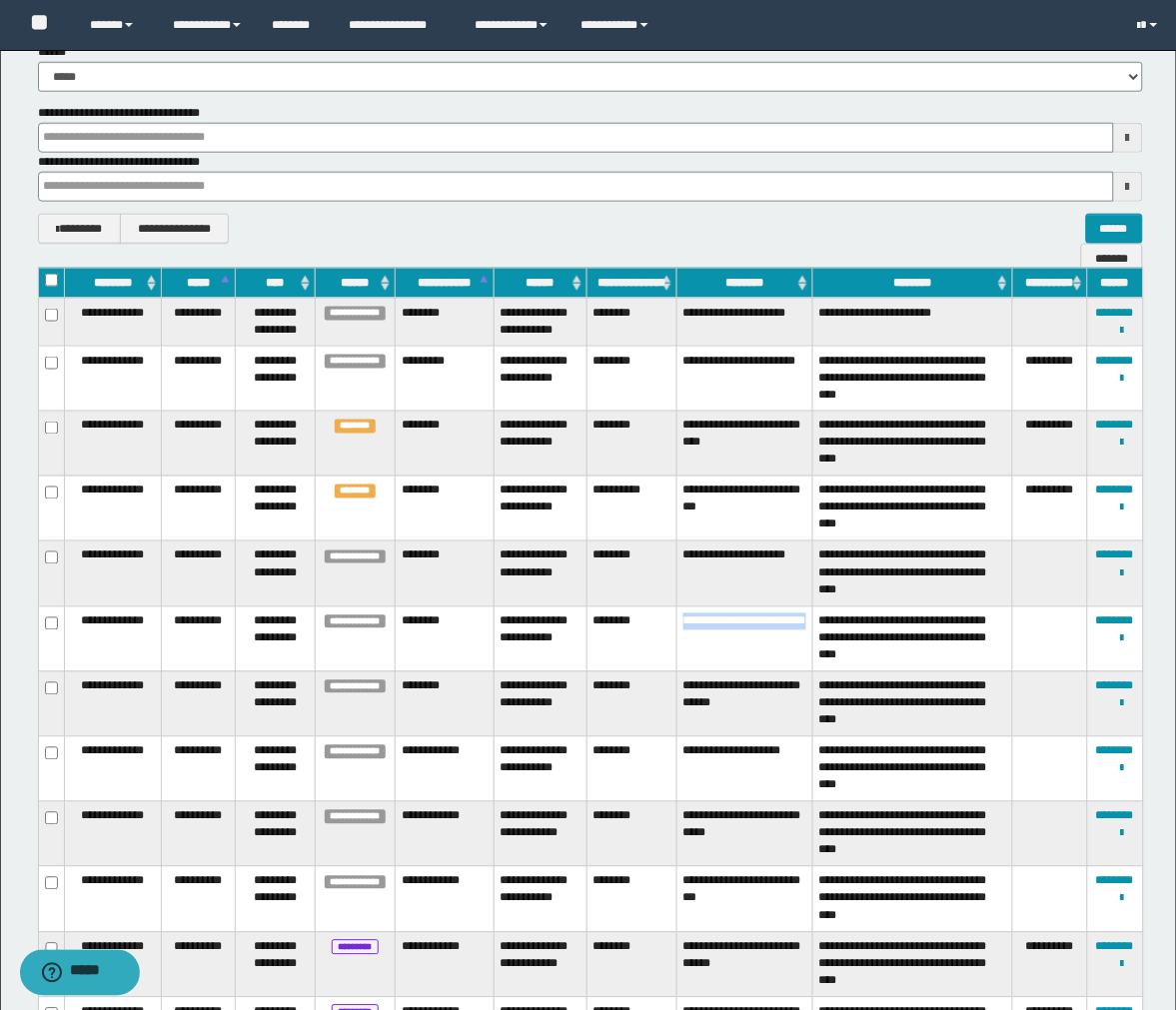 drag, startPoint x: 803, startPoint y: 655, endPoint x: 681, endPoint y: 639, distance: 123.04471 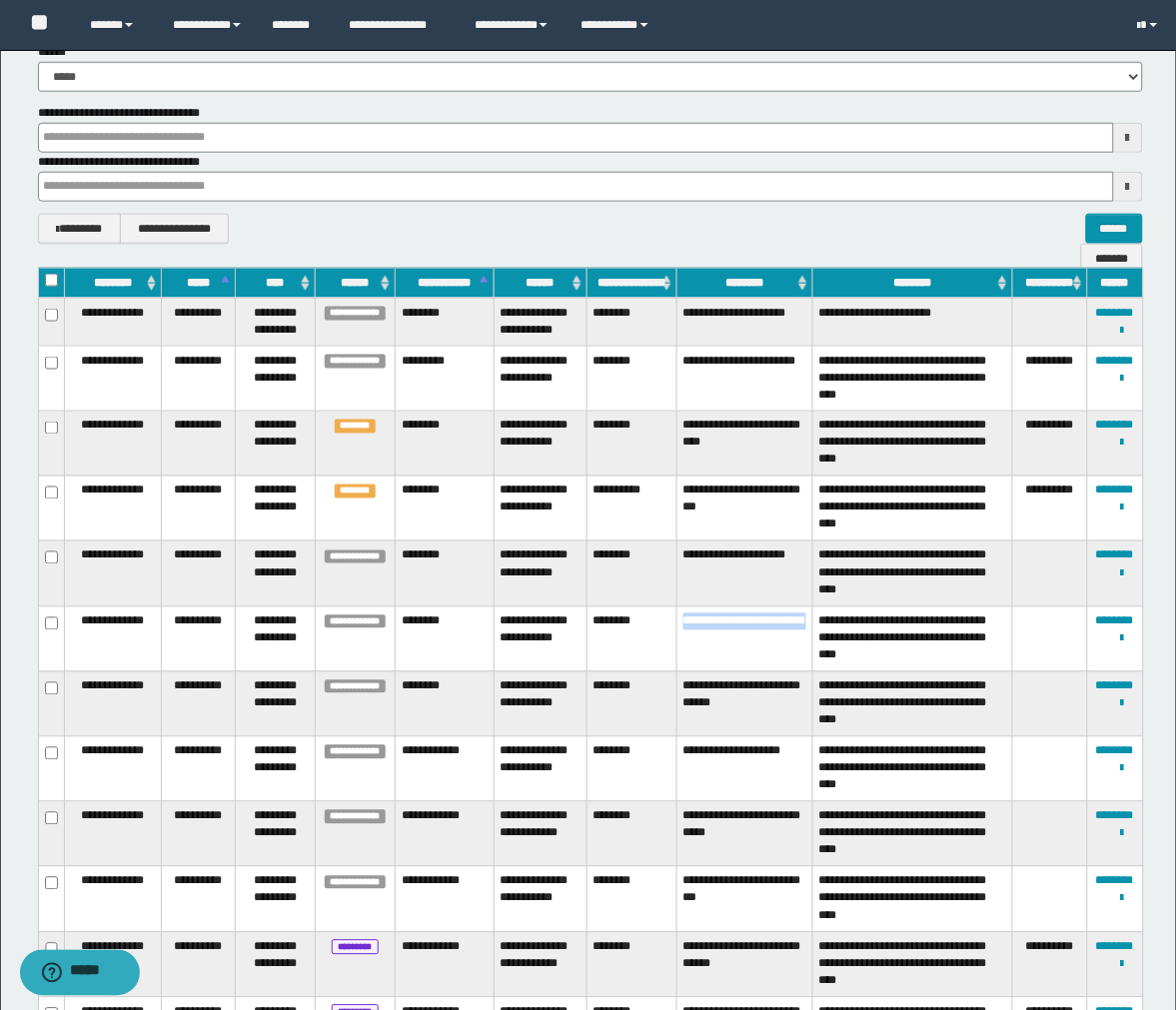 click on "**********" at bounding box center (744, 638) 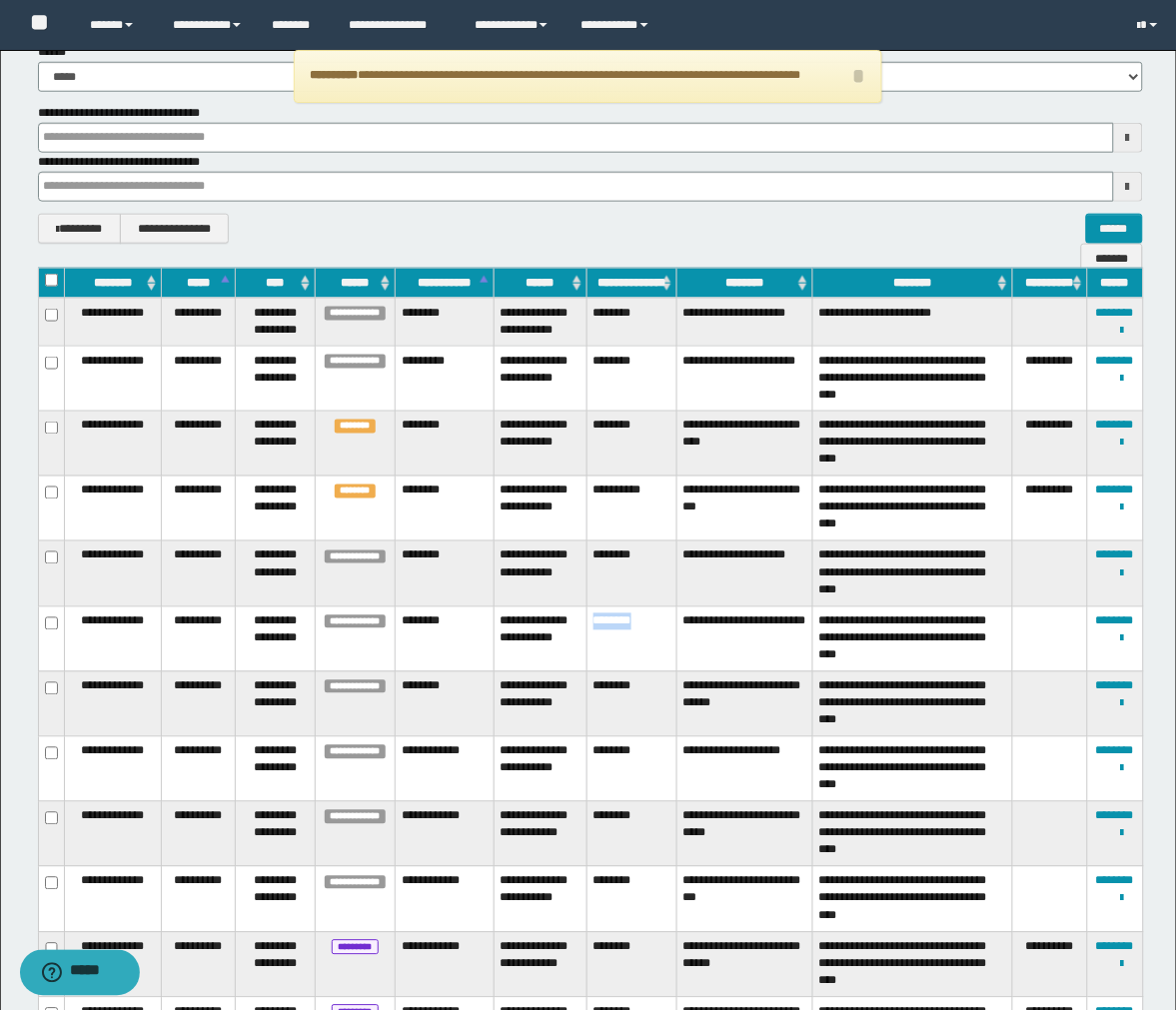 drag, startPoint x: 644, startPoint y: 634, endPoint x: 591, endPoint y: 633, distance: 53.009433 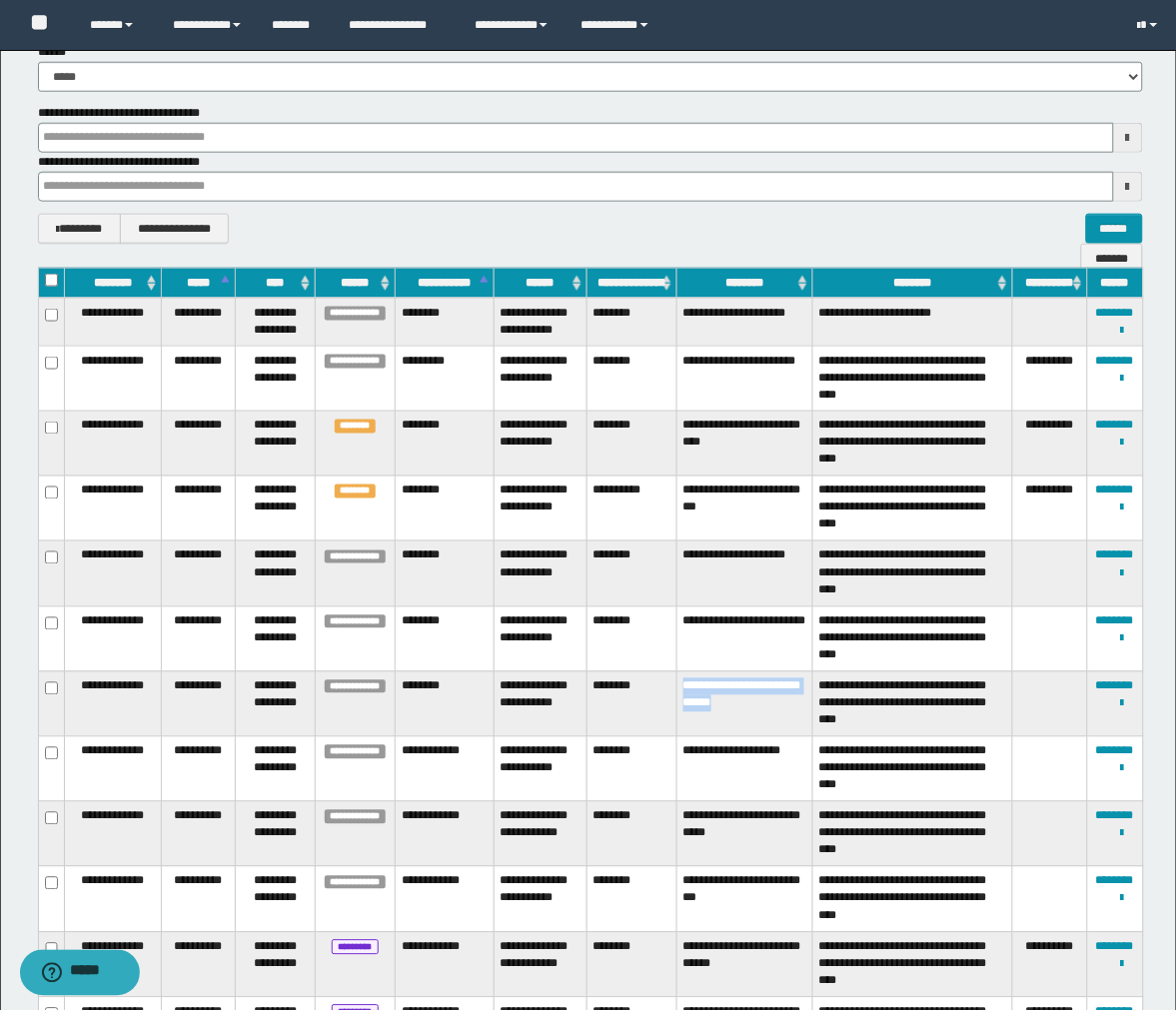 drag, startPoint x: 797, startPoint y: 719, endPoint x: 680, endPoint y: 702, distance: 118.22859 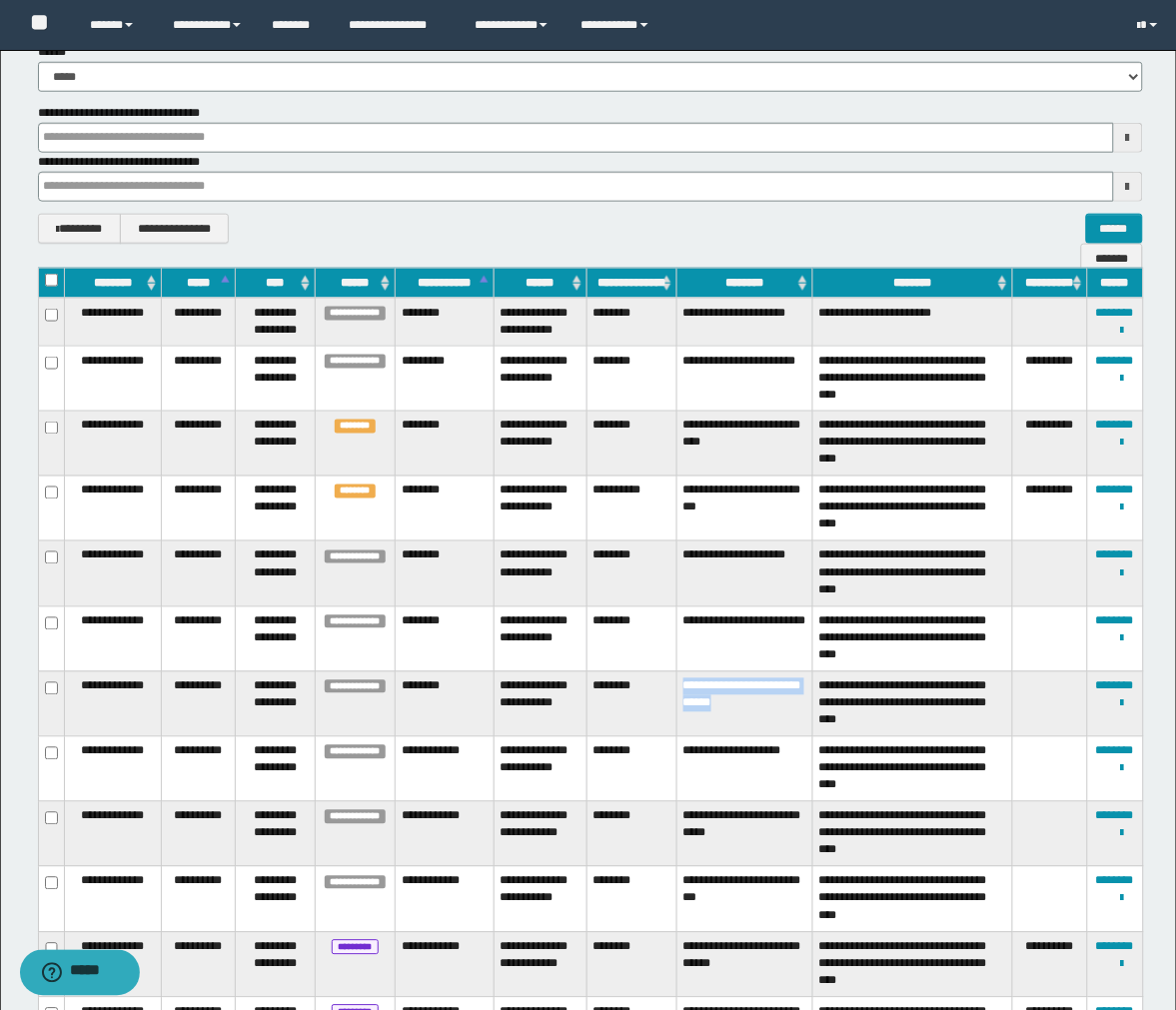 click on "**********" at bounding box center (744, 703) 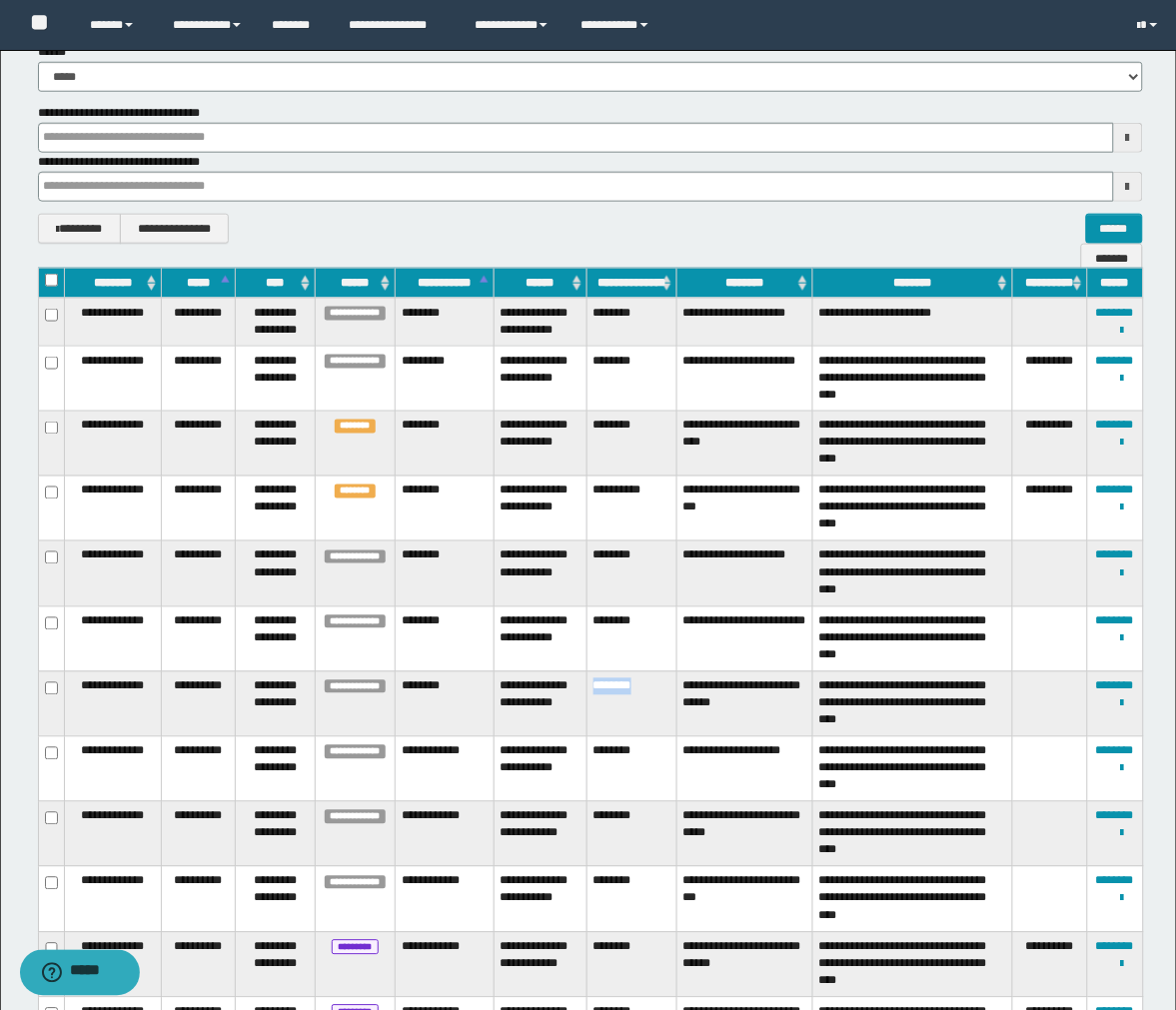 drag, startPoint x: 659, startPoint y: 702, endPoint x: 591, endPoint y: 702, distance: 68 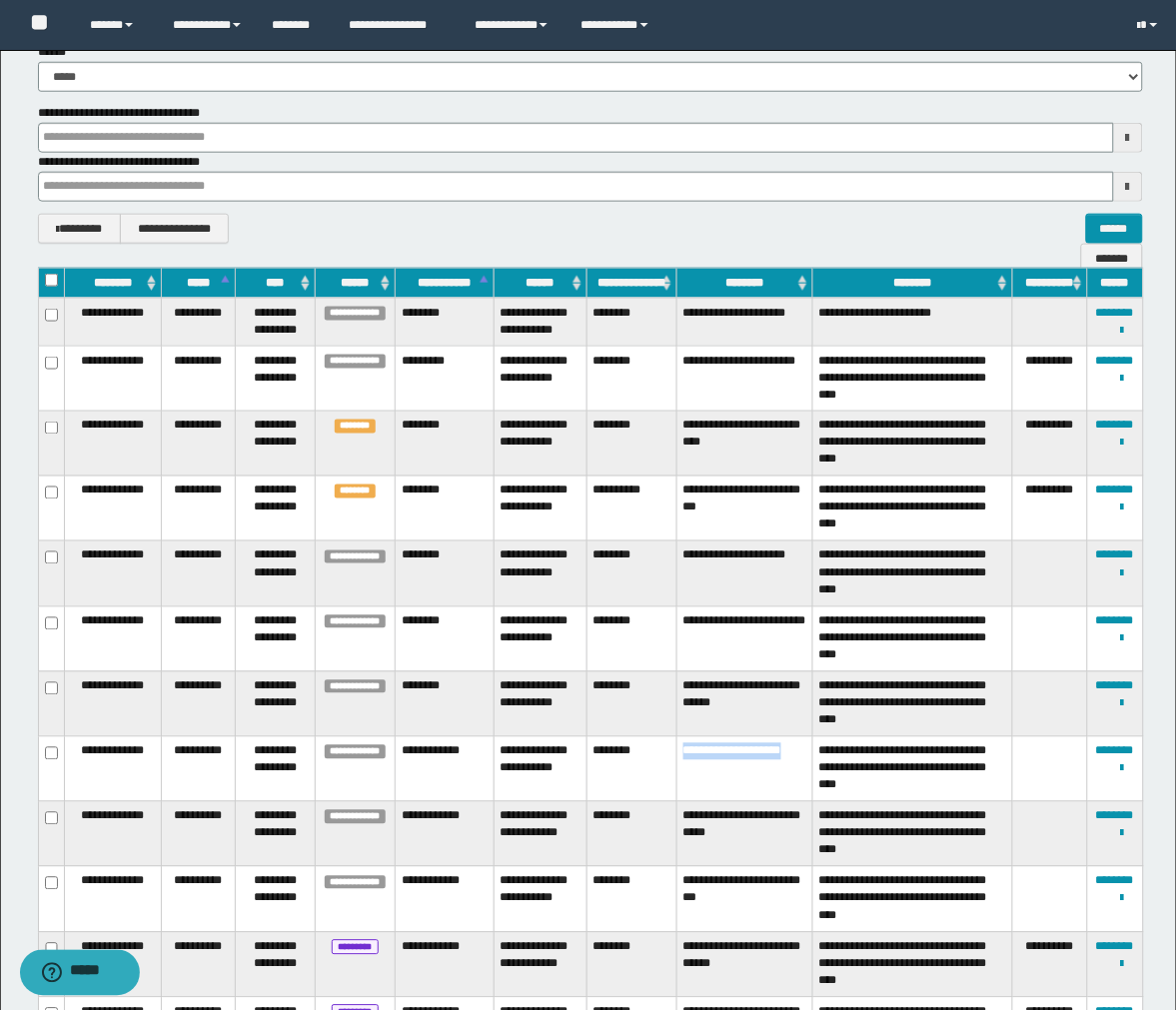 drag, startPoint x: 746, startPoint y: 790, endPoint x: 682, endPoint y: 766, distance: 68.35203 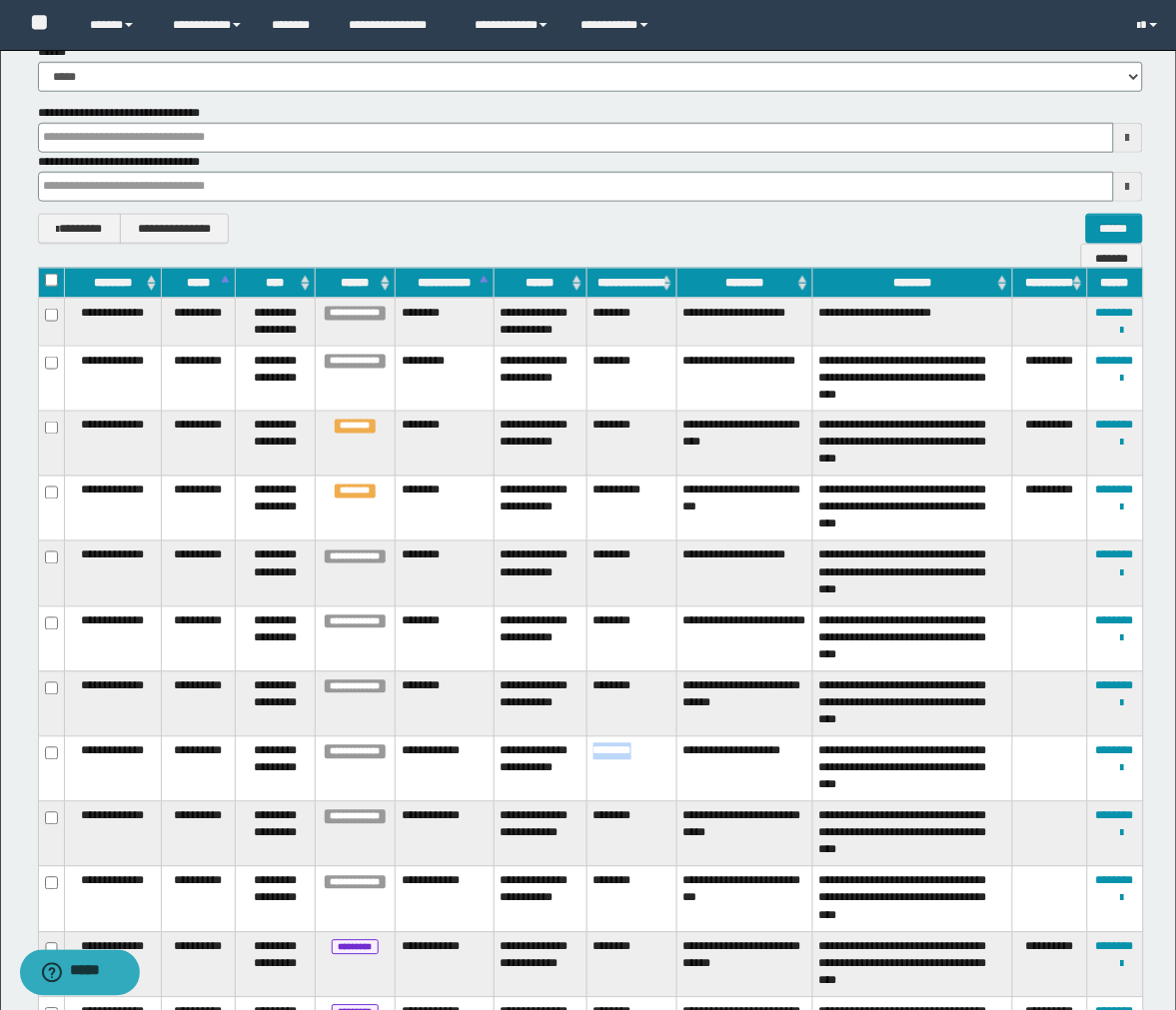 drag, startPoint x: 643, startPoint y: 764, endPoint x: 592, endPoint y: 766, distance: 51.0392 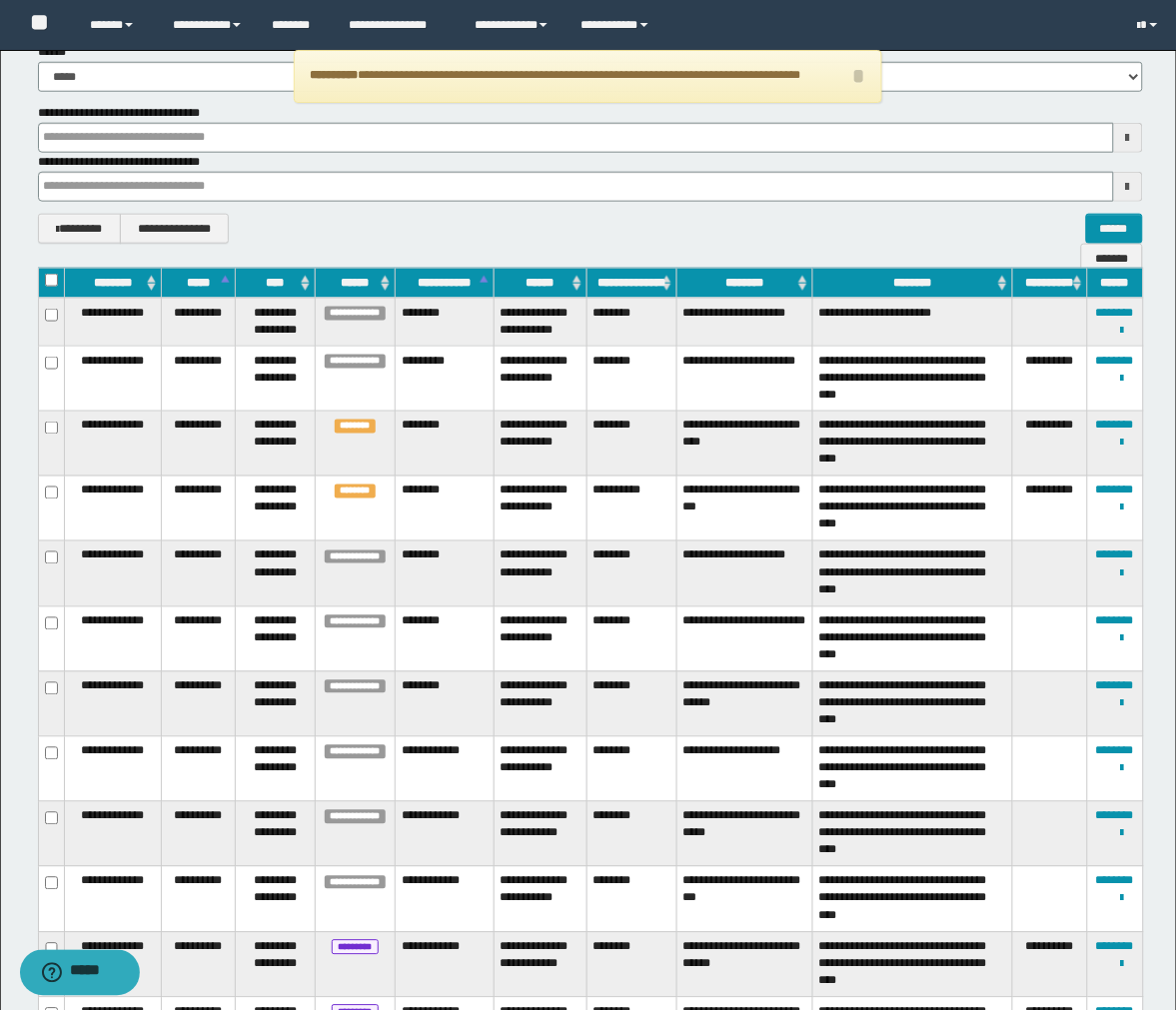 click on "**********" at bounding box center [590, 229] 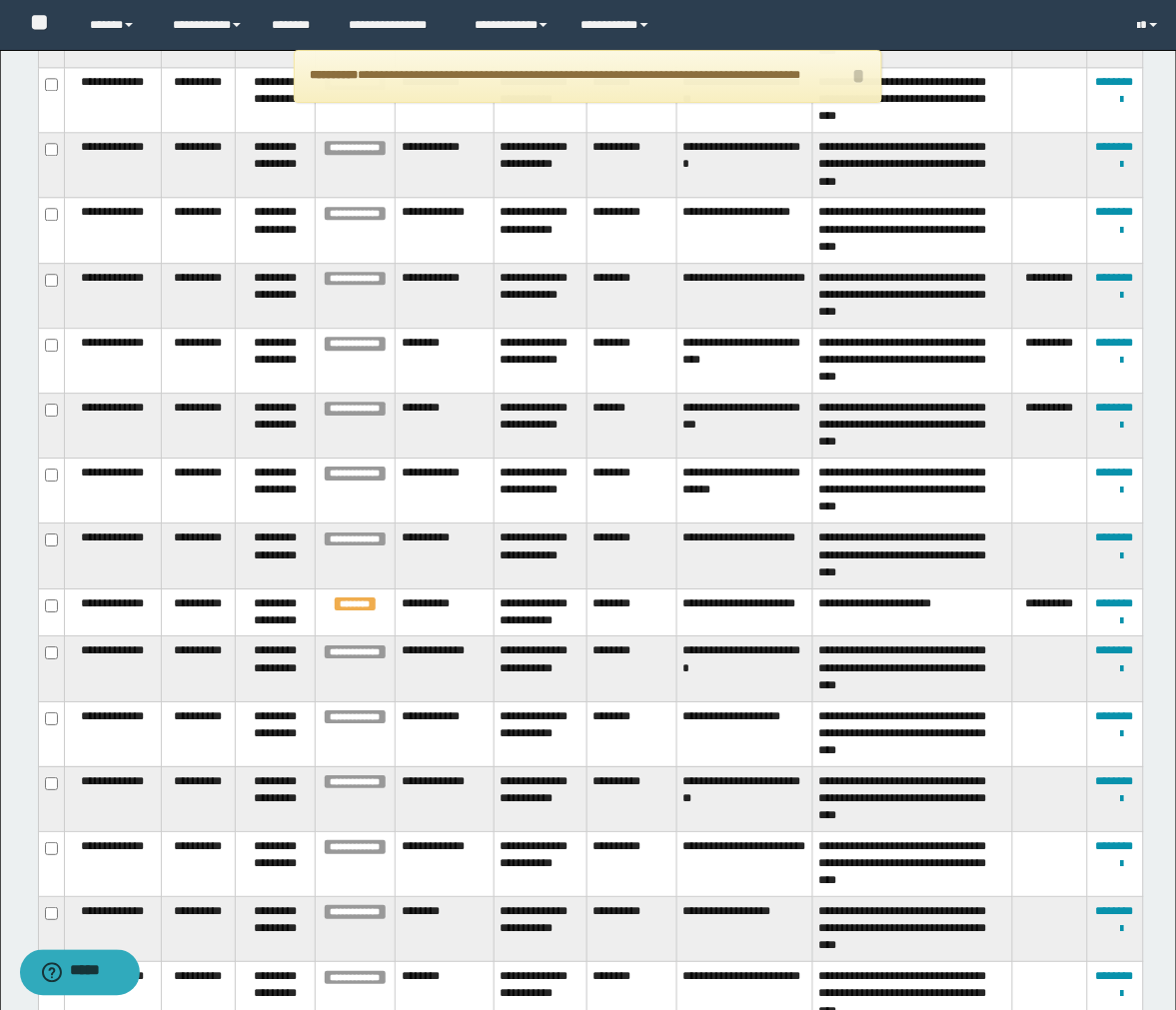 scroll, scrollTop: 2442, scrollLeft: 0, axis: vertical 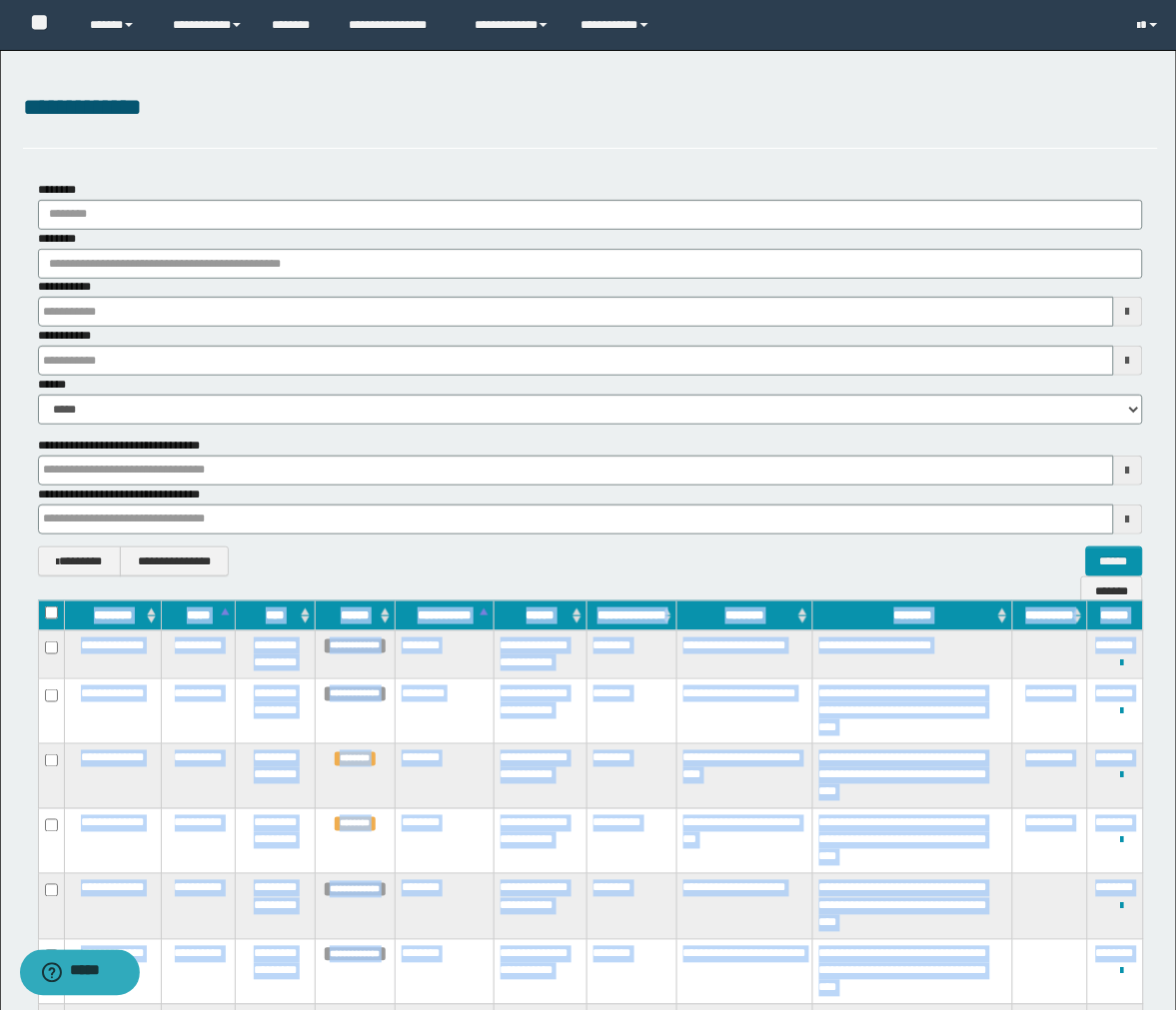 drag, startPoint x: 1120, startPoint y: 554, endPoint x: 70, endPoint y: 602, distance: 1051.0966 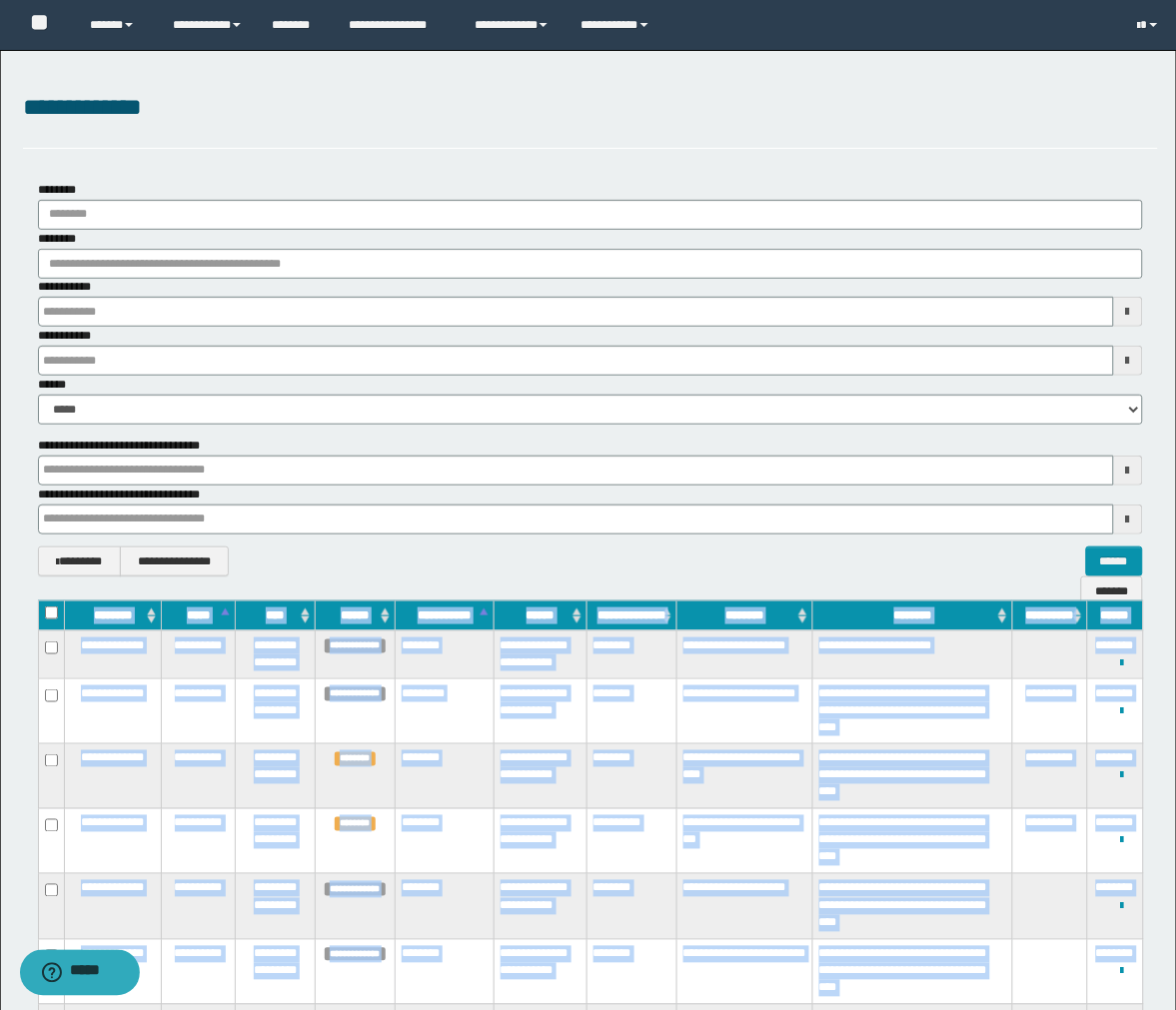 click on "**********" at bounding box center (590, 2218) 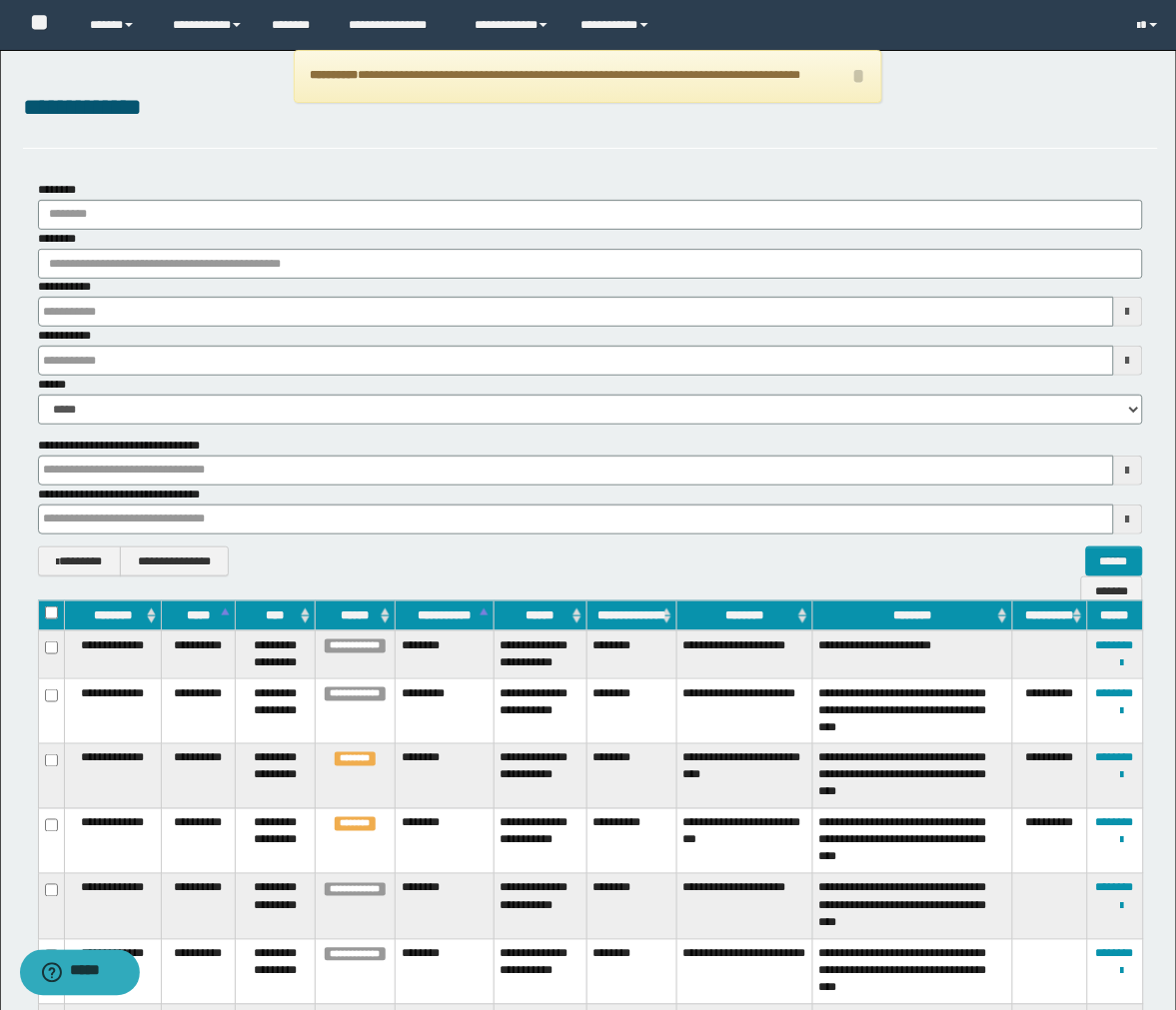 click on "**********" at bounding box center (588, 1983) 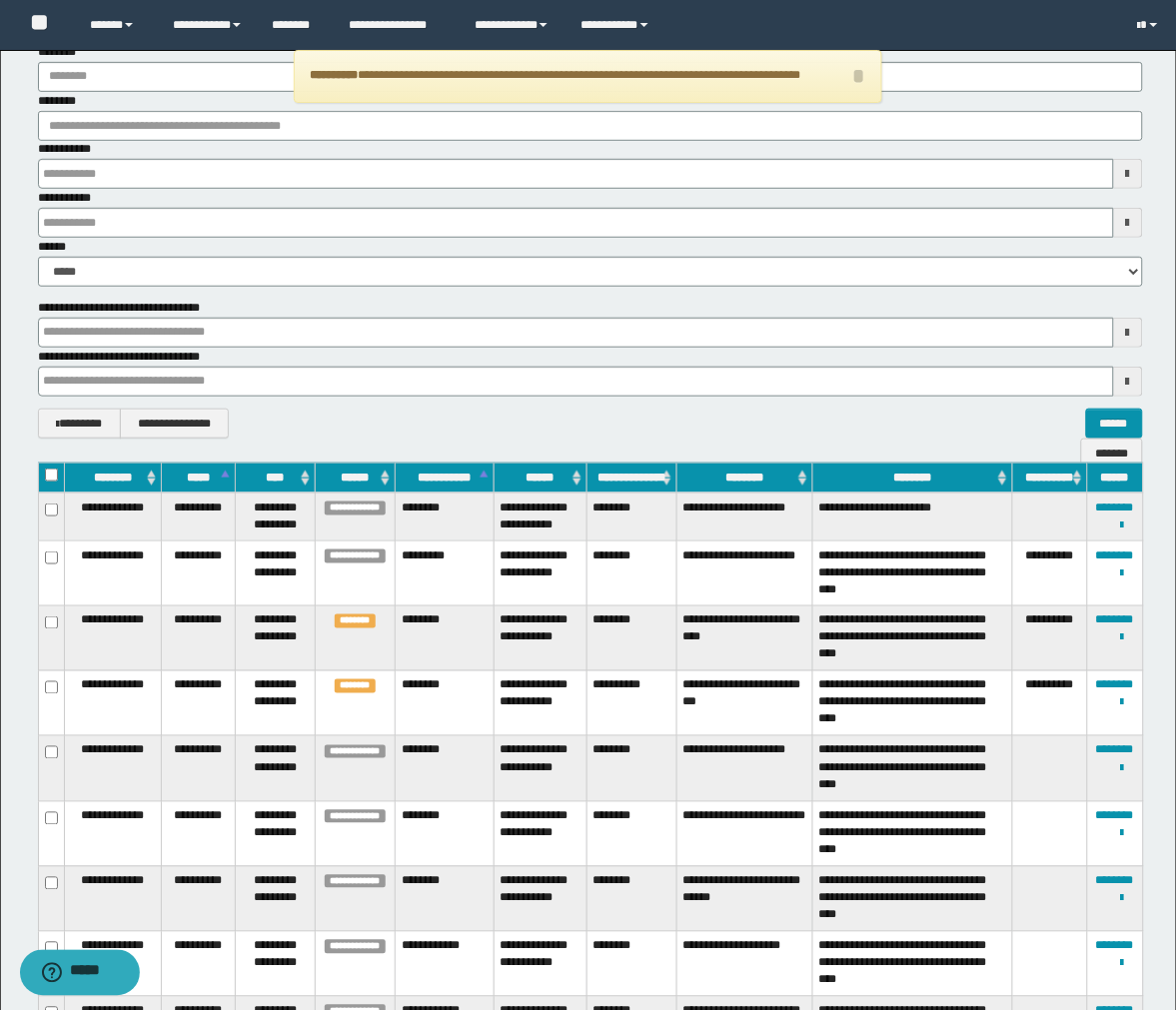 scroll, scrollTop: 0, scrollLeft: 0, axis: both 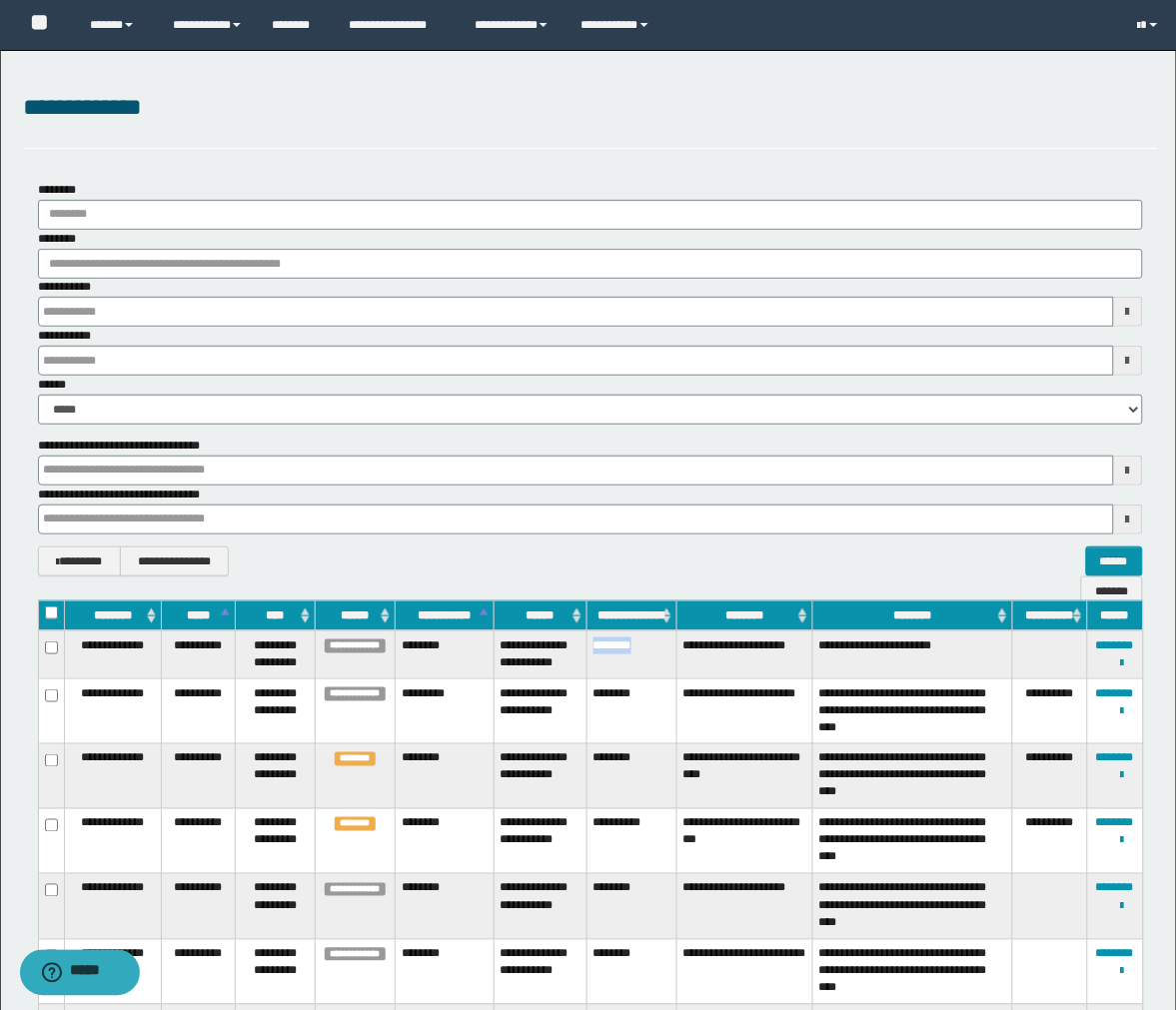 drag, startPoint x: 649, startPoint y: 651, endPoint x: 595, endPoint y: 646, distance: 54.230987 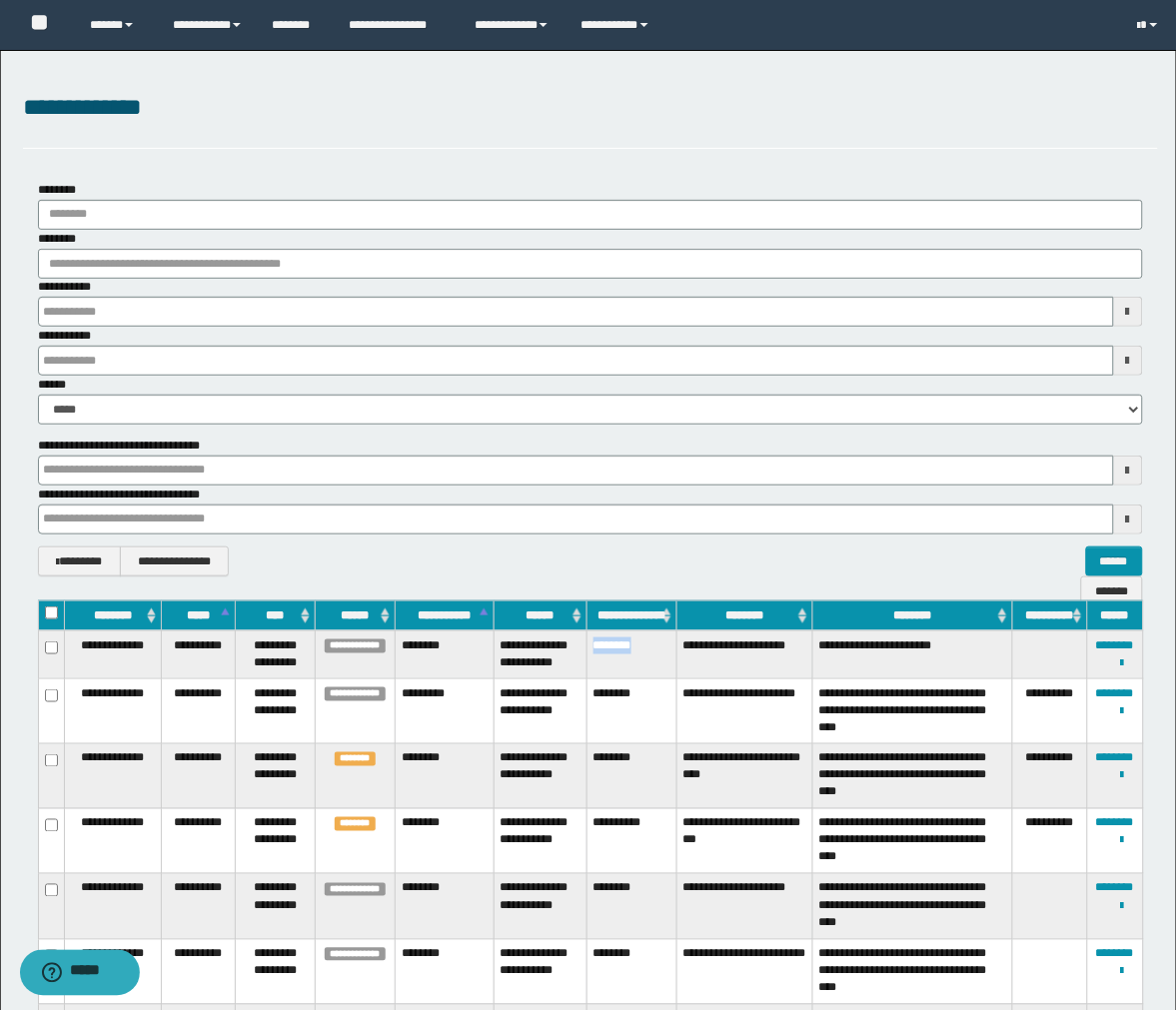 click on "********" at bounding box center (631, 654) 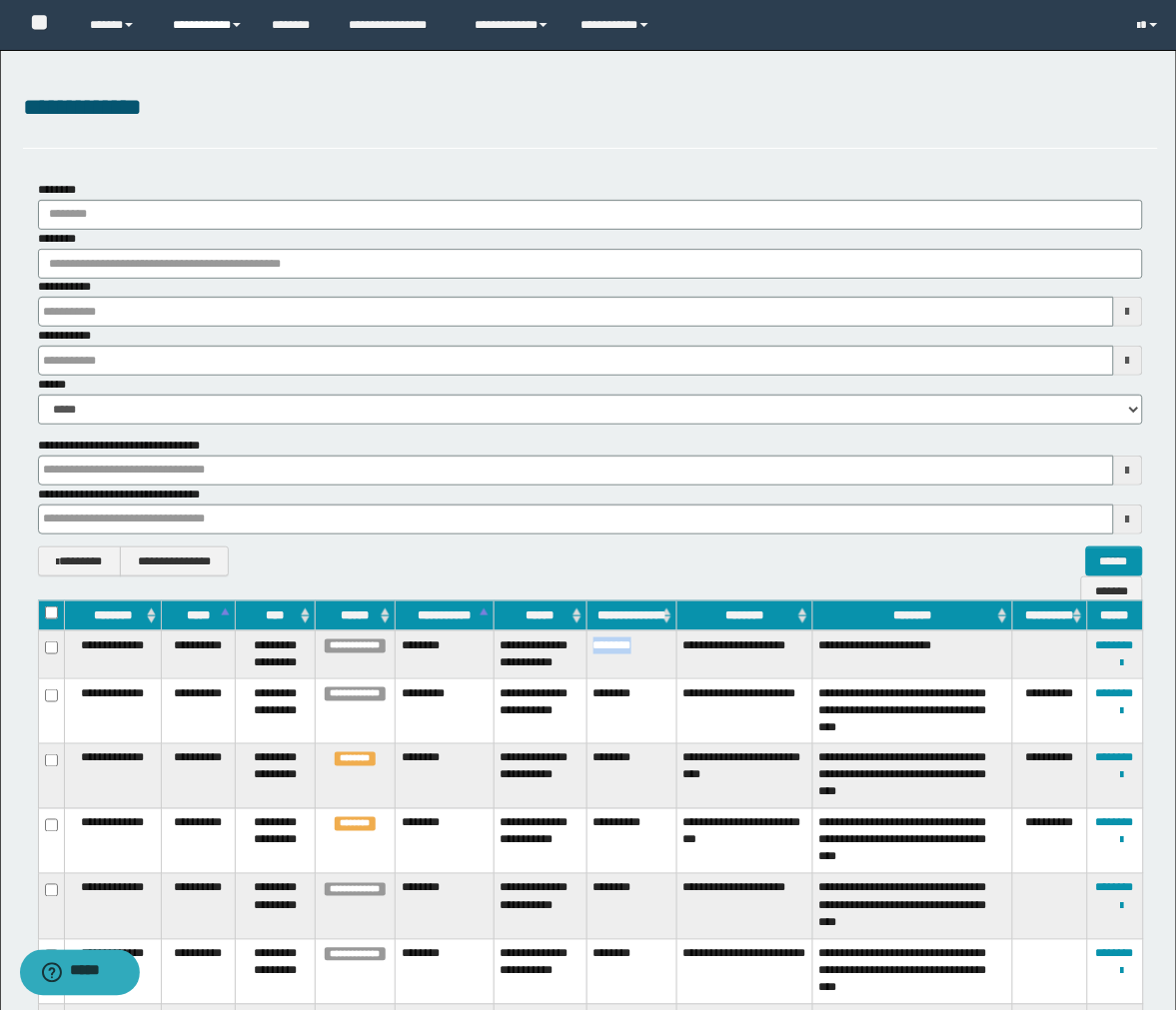 click on "**********" at bounding box center [207, 25] 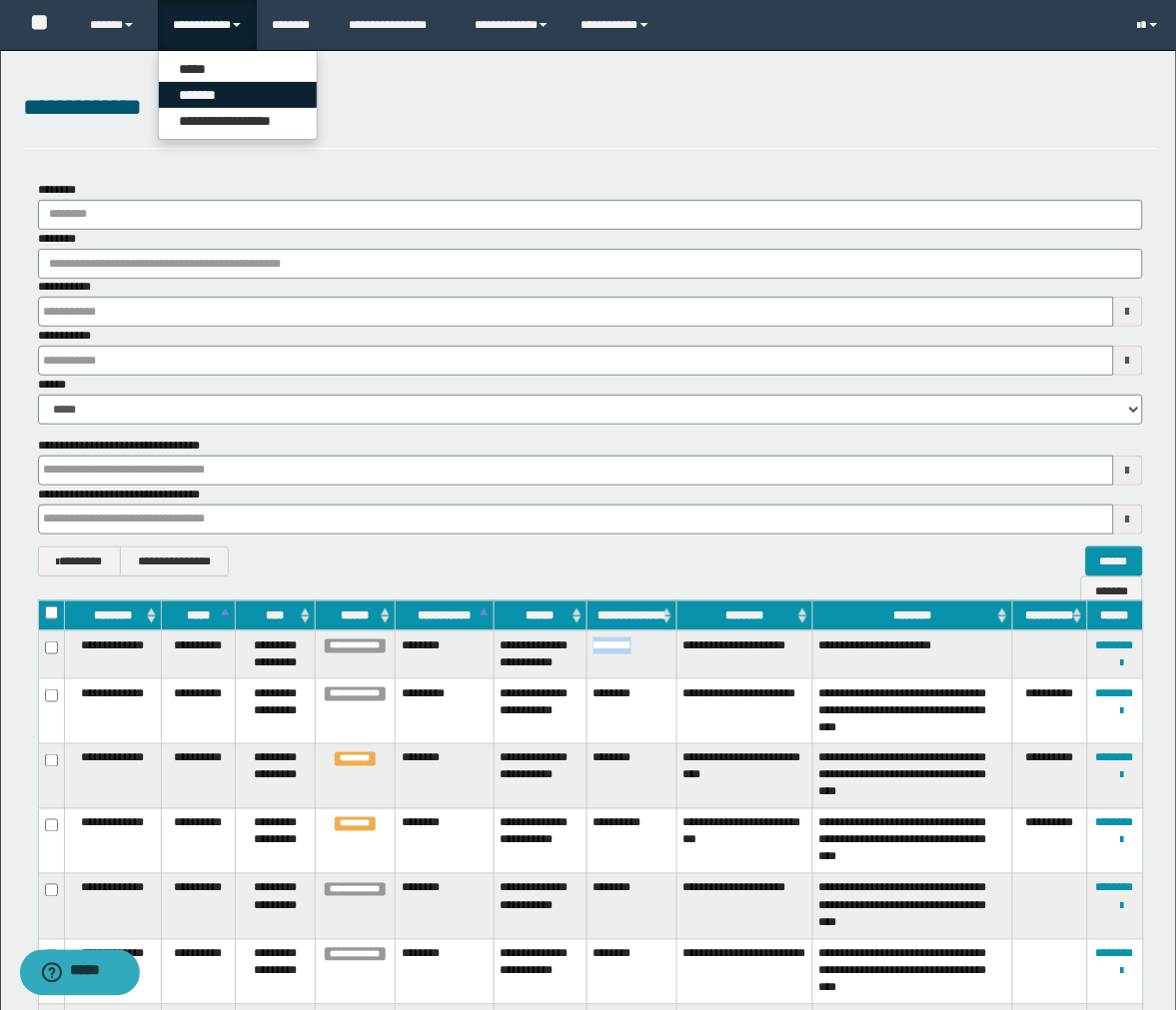 click on "*******" at bounding box center (238, 95) 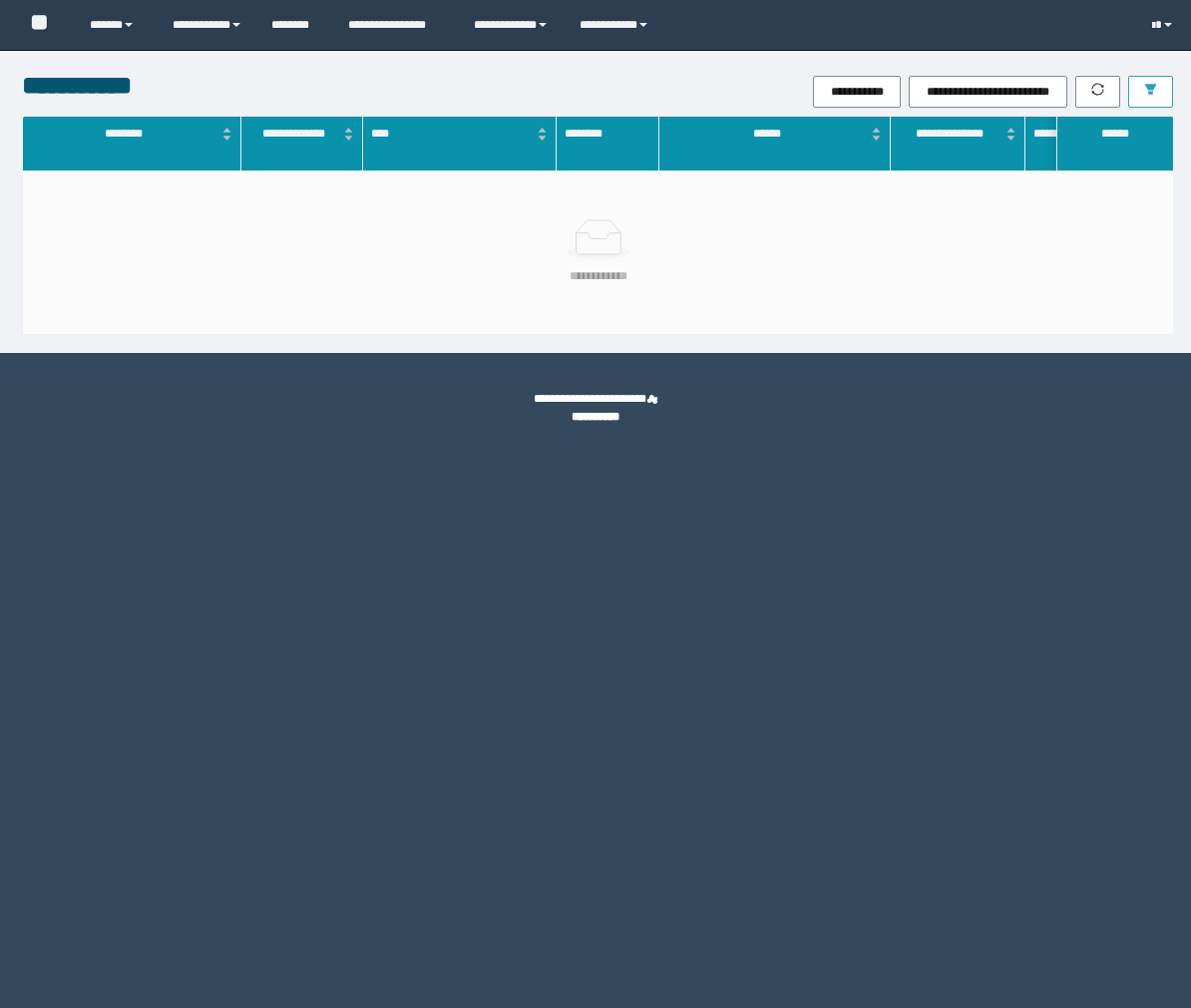 scroll, scrollTop: 0, scrollLeft: 0, axis: both 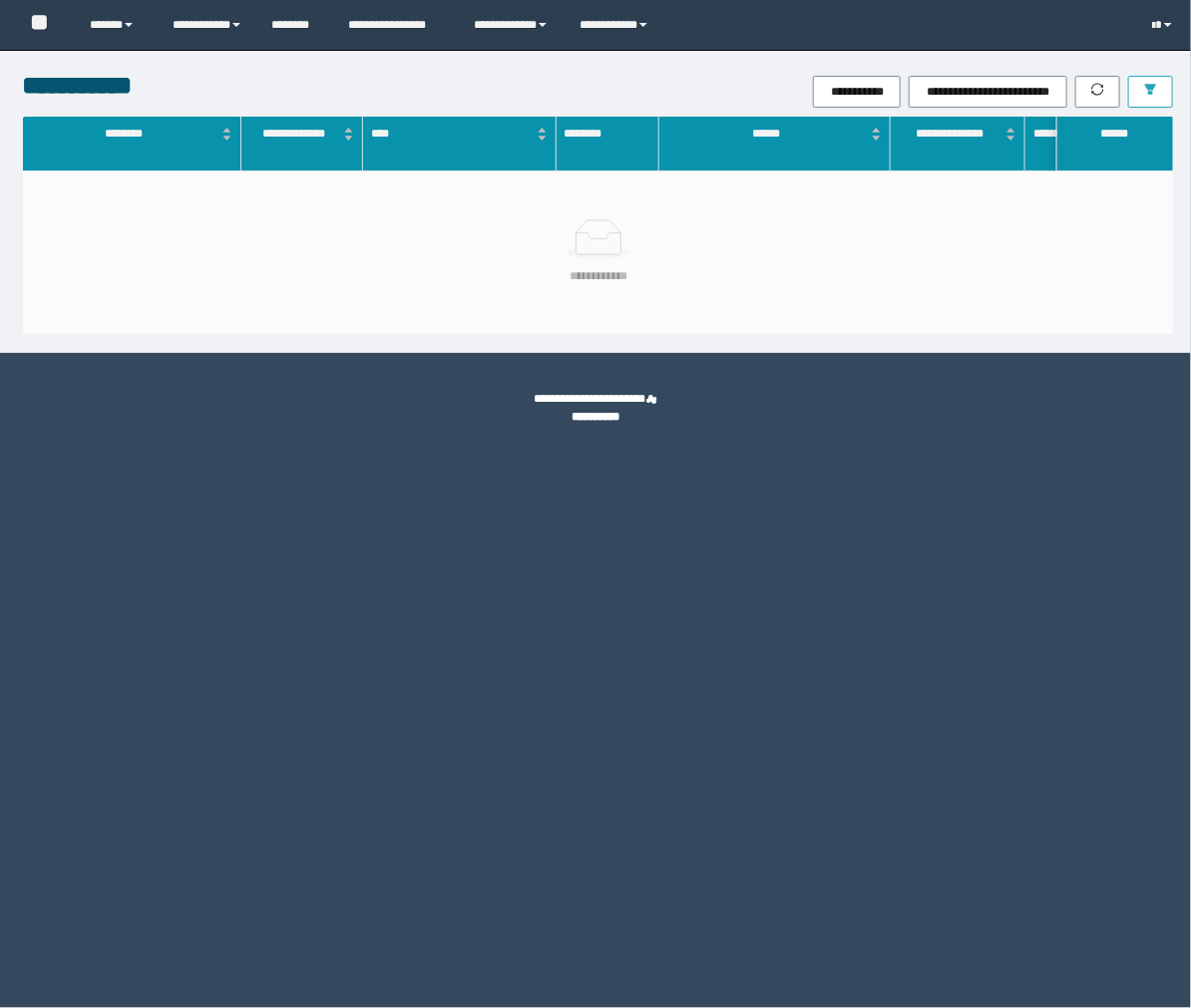 click at bounding box center [1150, 92] 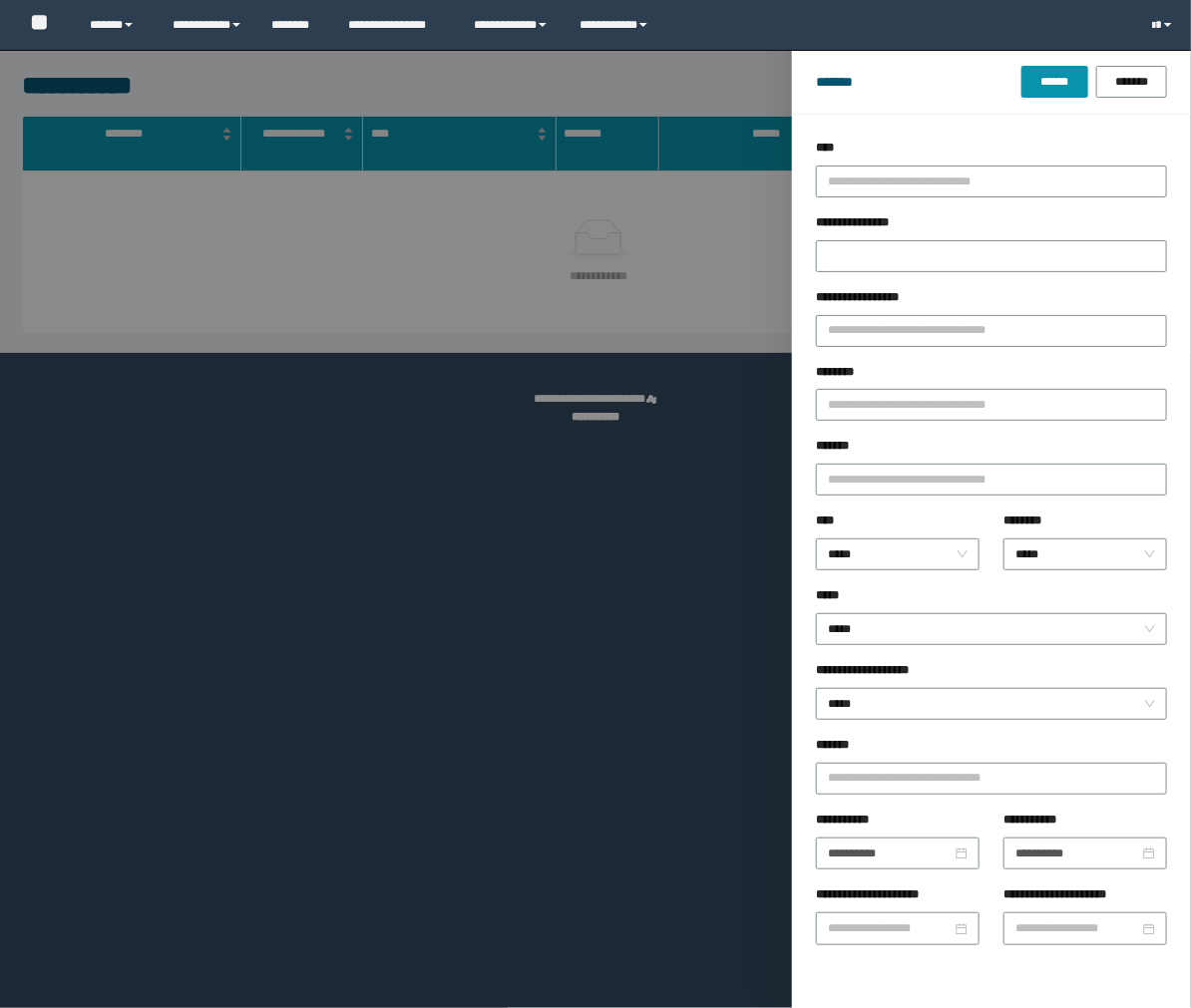 scroll, scrollTop: 0, scrollLeft: 0, axis: both 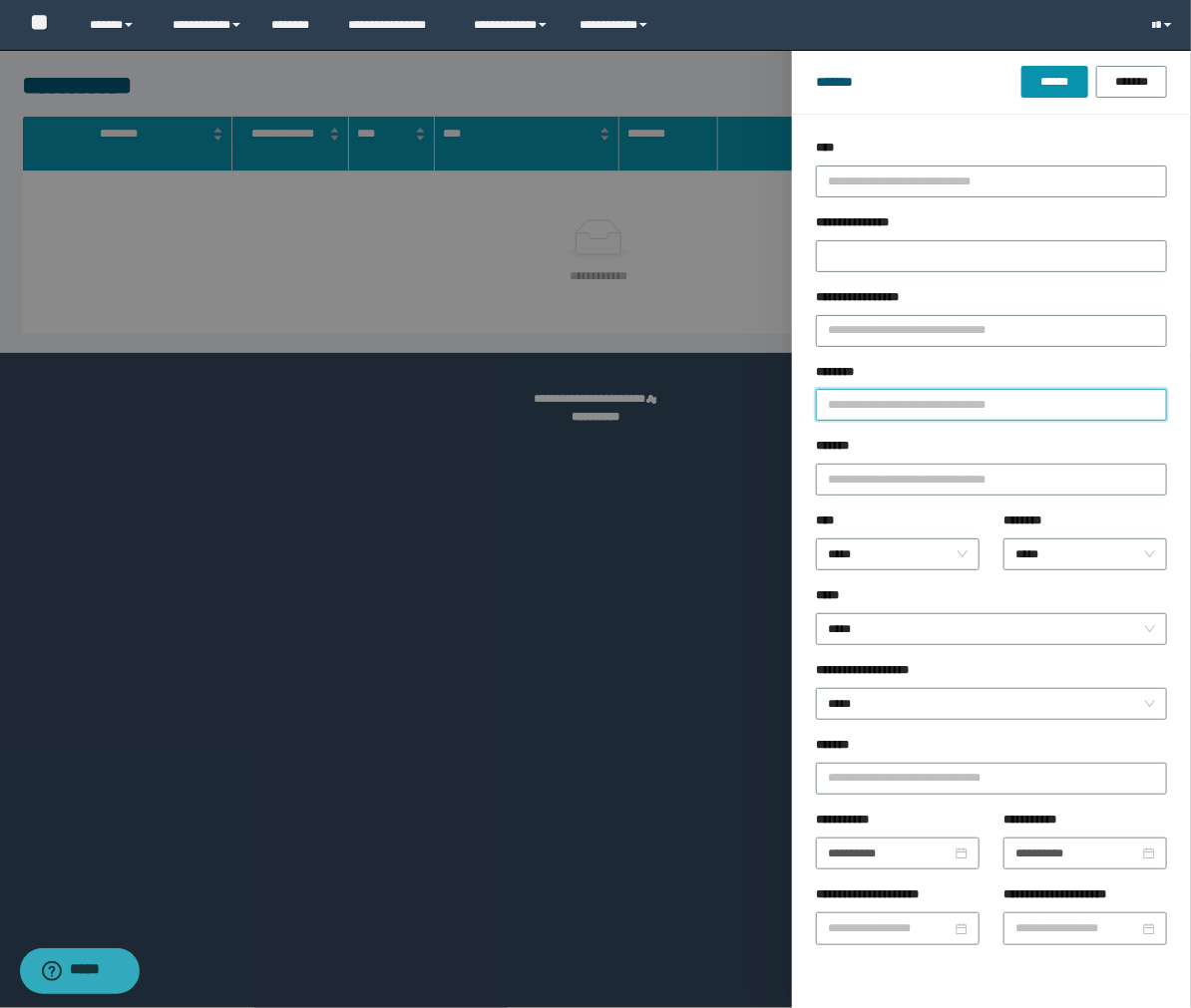 click on "********" at bounding box center [992, 405] 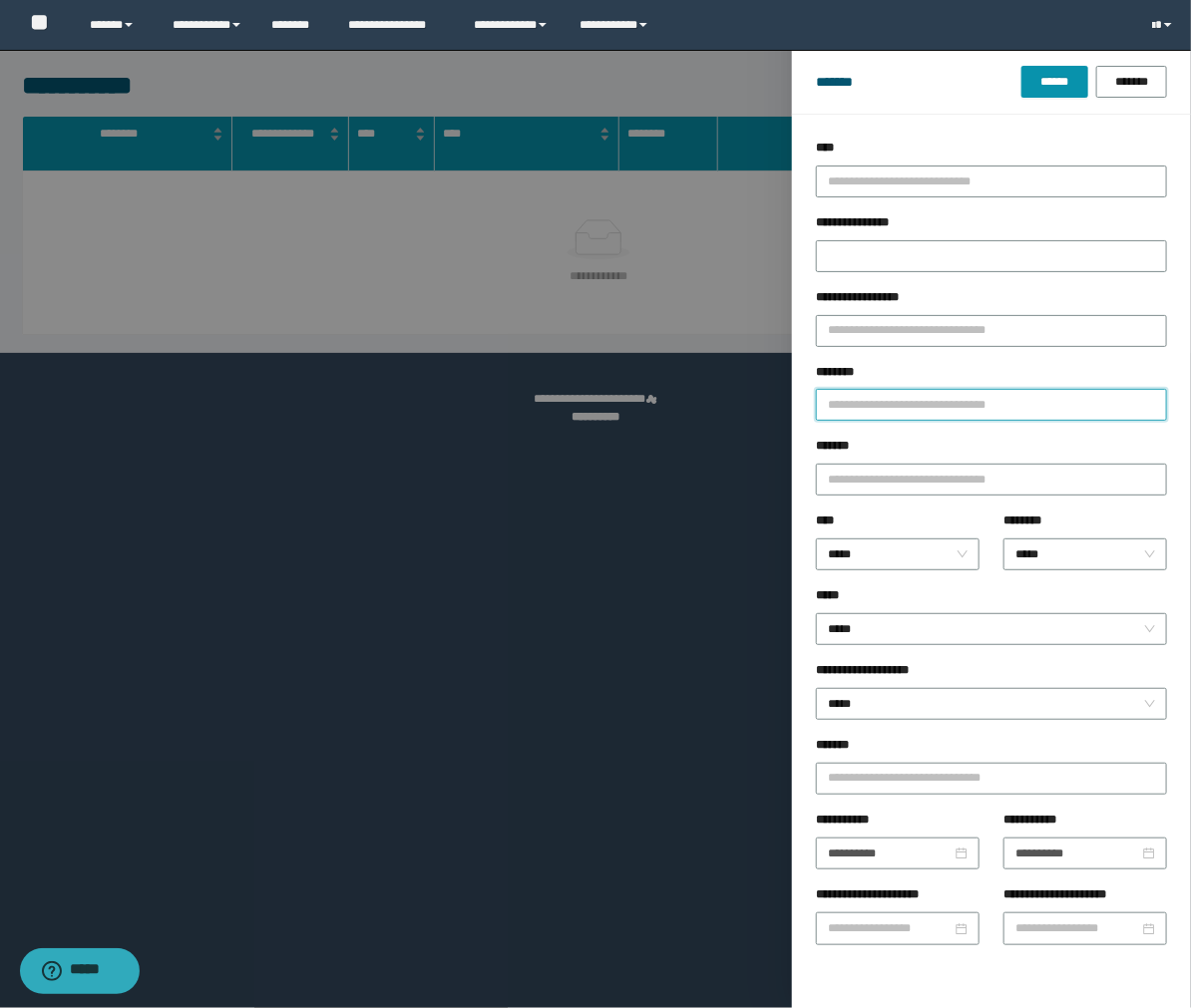 type 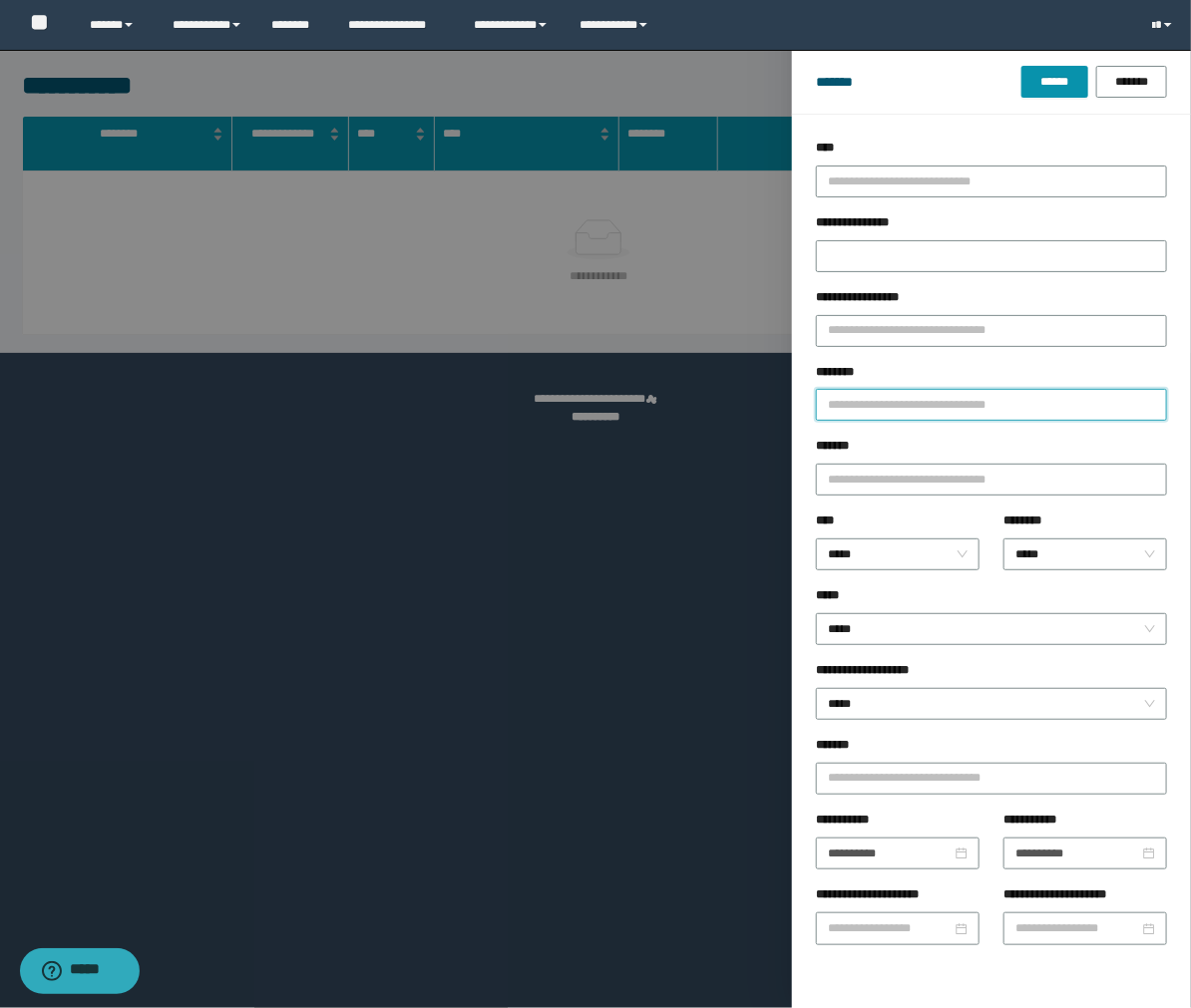 type 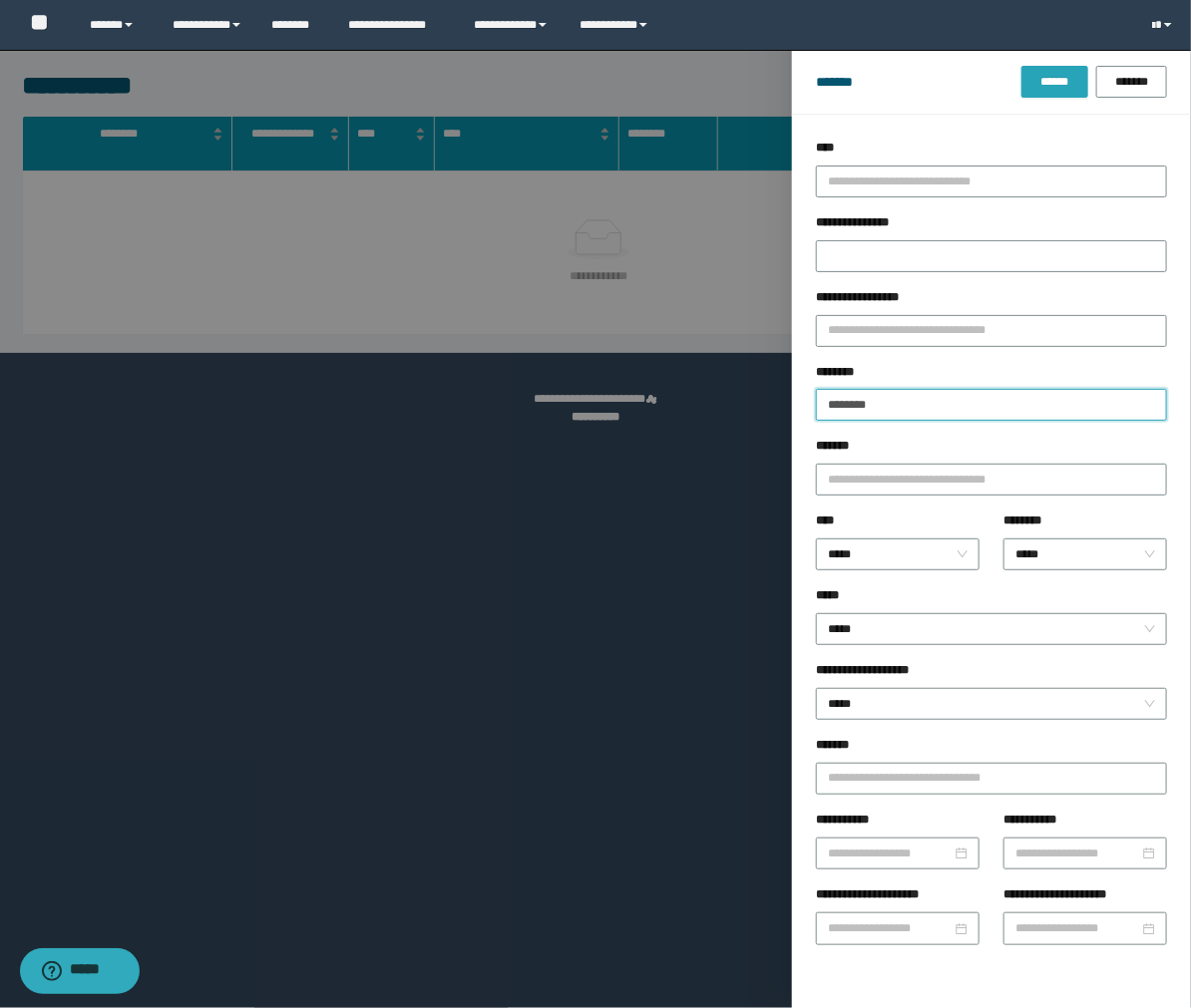 type on "********" 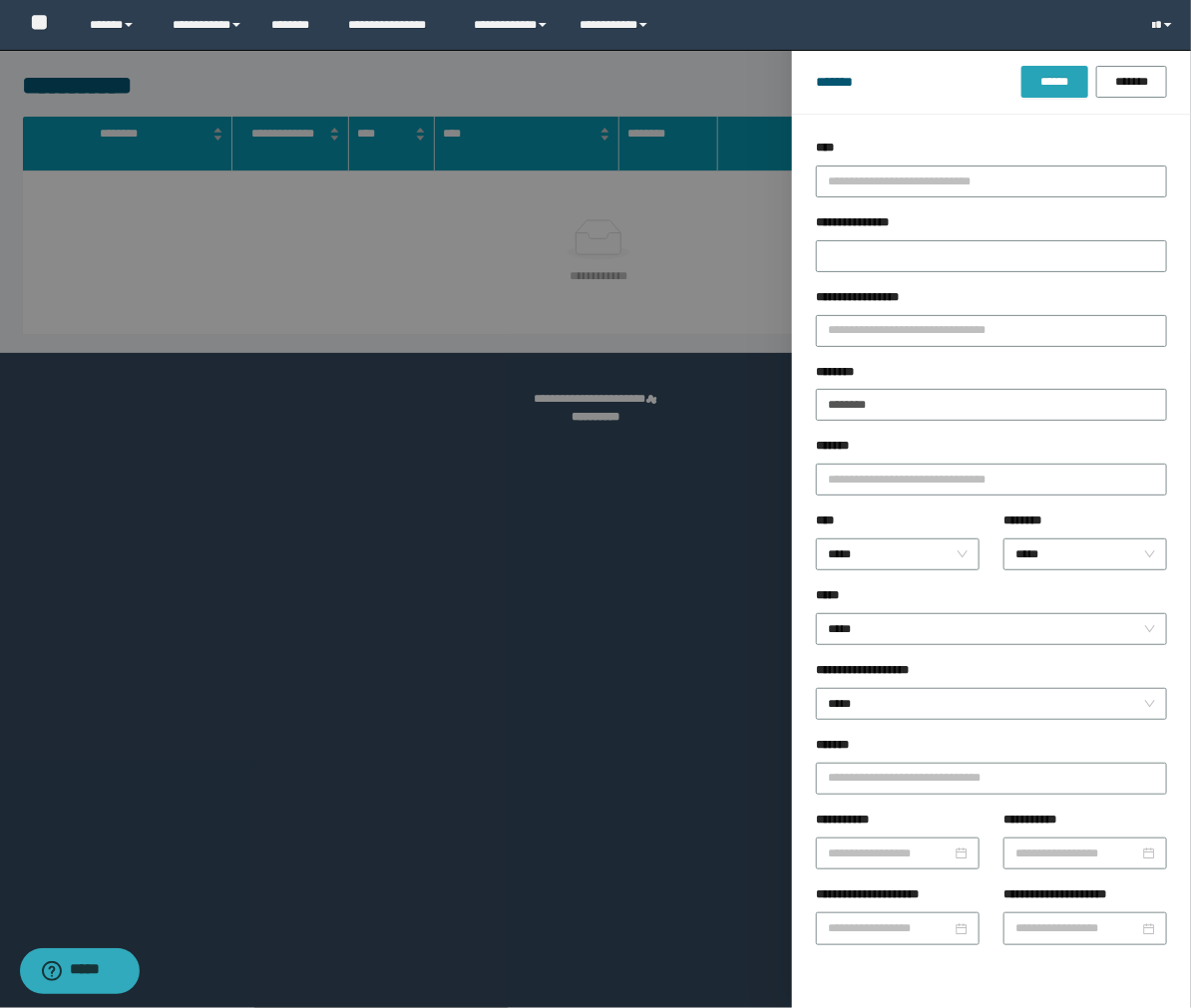 click on "******" at bounding box center [1054, 82] 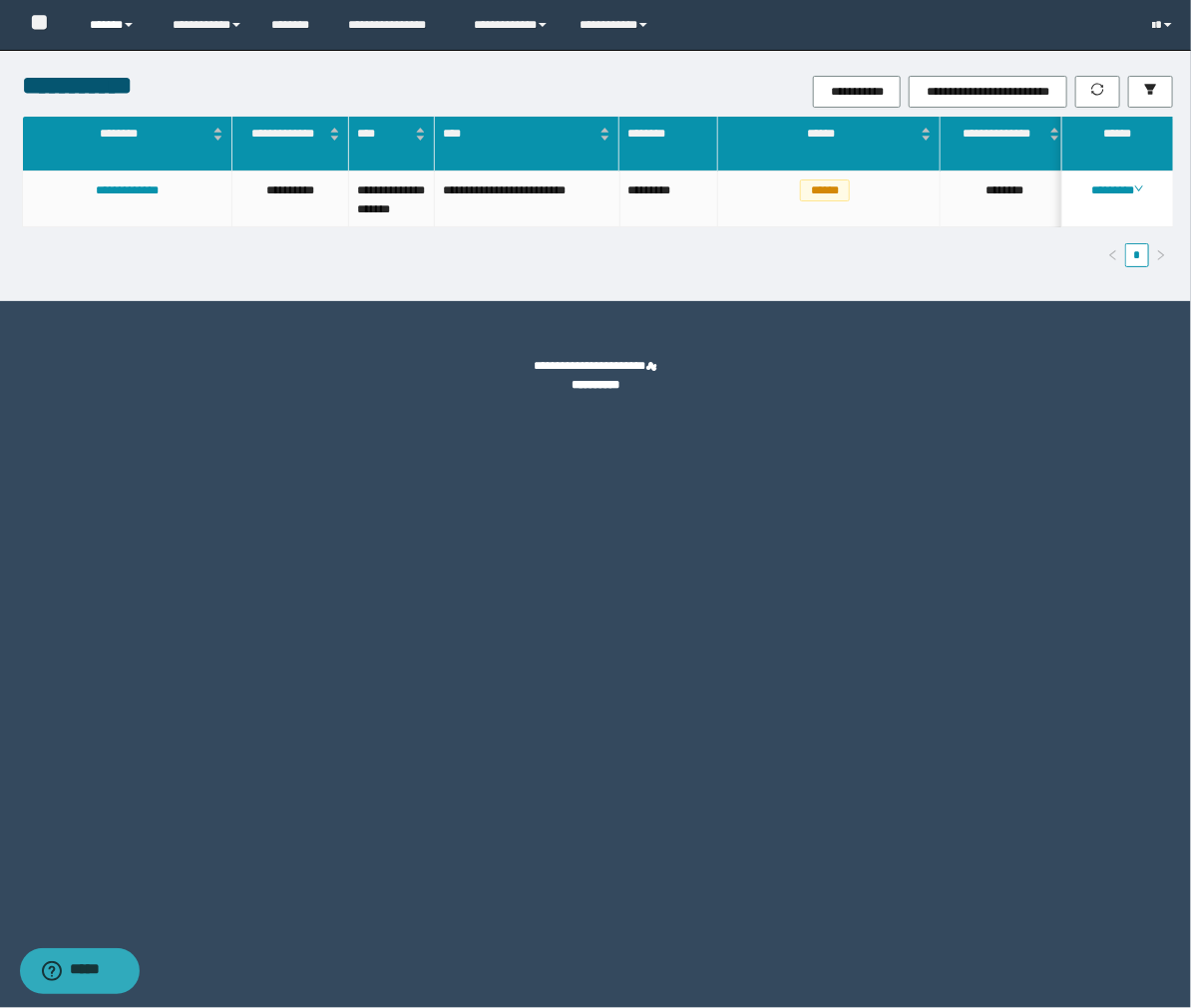 click on "******" at bounding box center [116, 25] 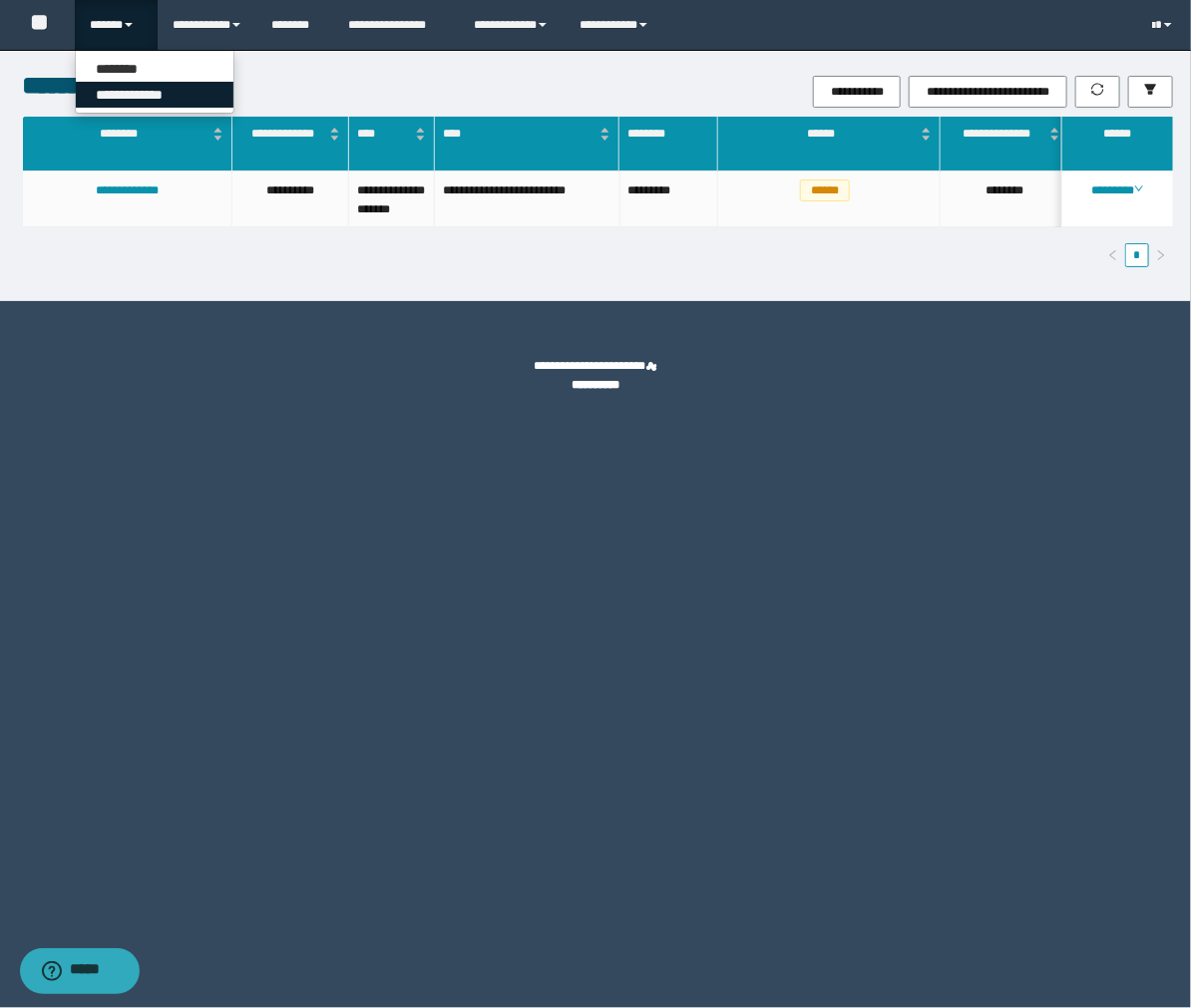 click on "**********" at bounding box center (155, 95) 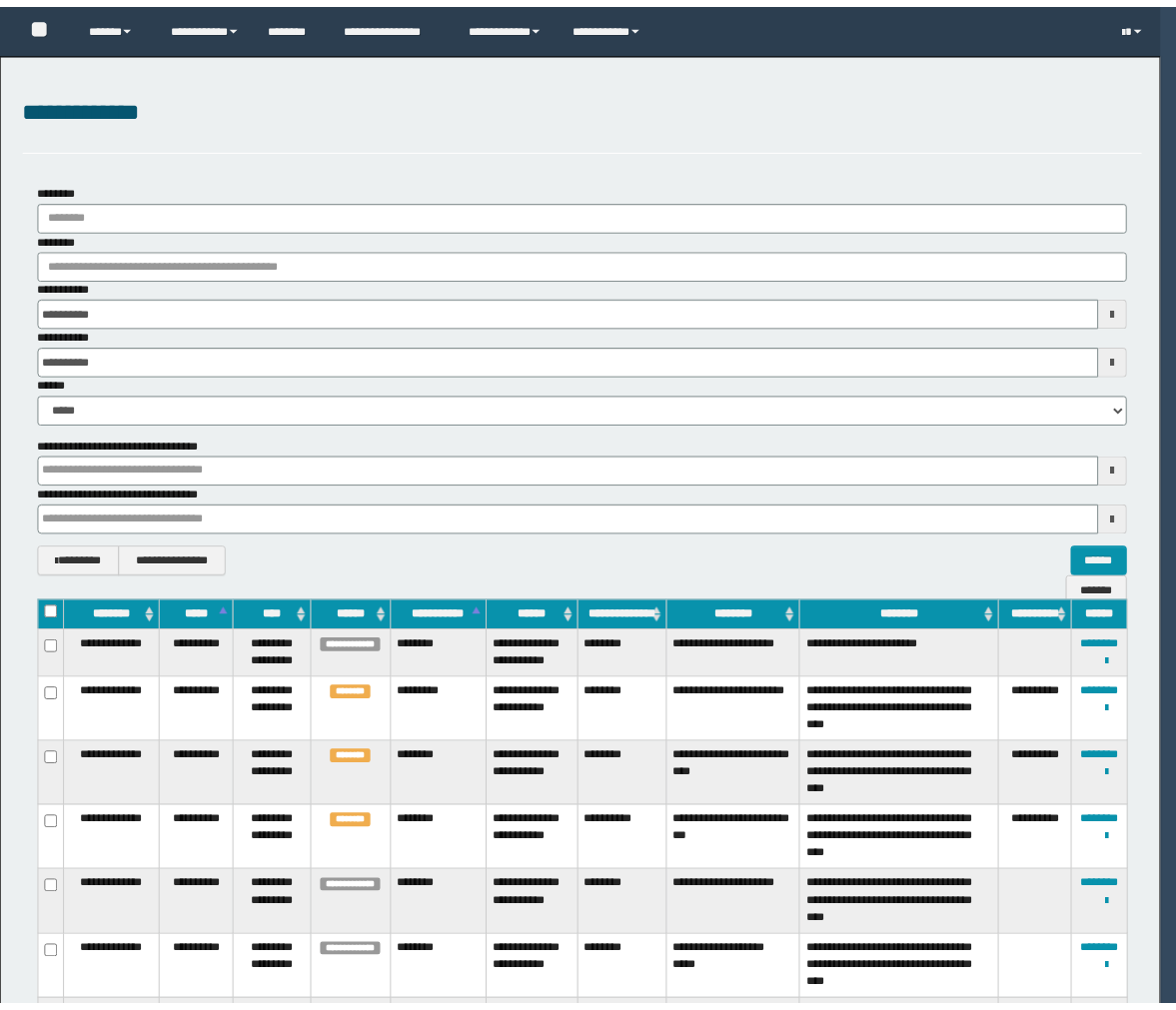 scroll, scrollTop: 0, scrollLeft: 0, axis: both 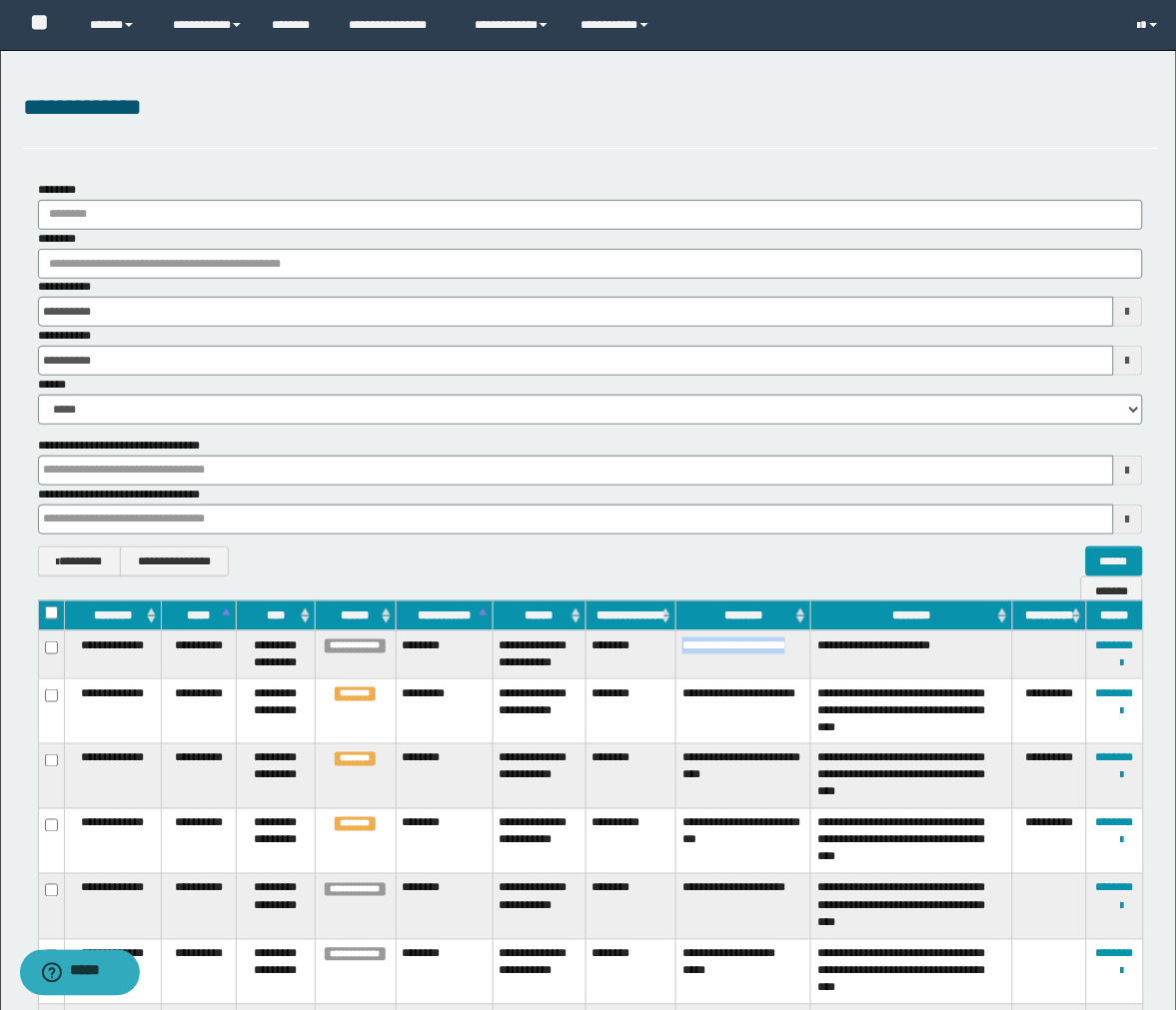 drag, startPoint x: 731, startPoint y: 663, endPoint x: 683, endPoint y: 650, distance: 49.729267 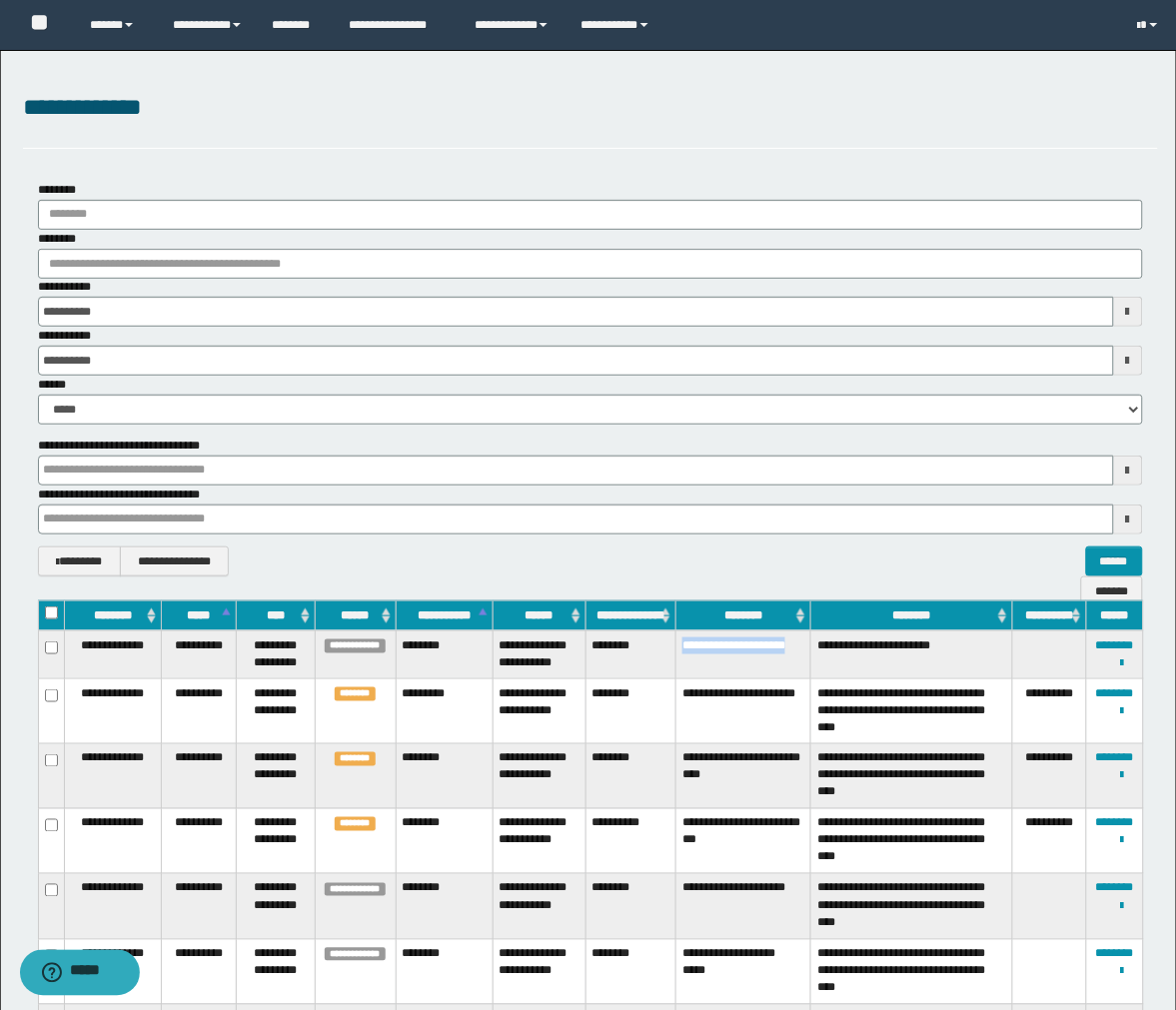 click on "**********" at bounding box center (743, 654) 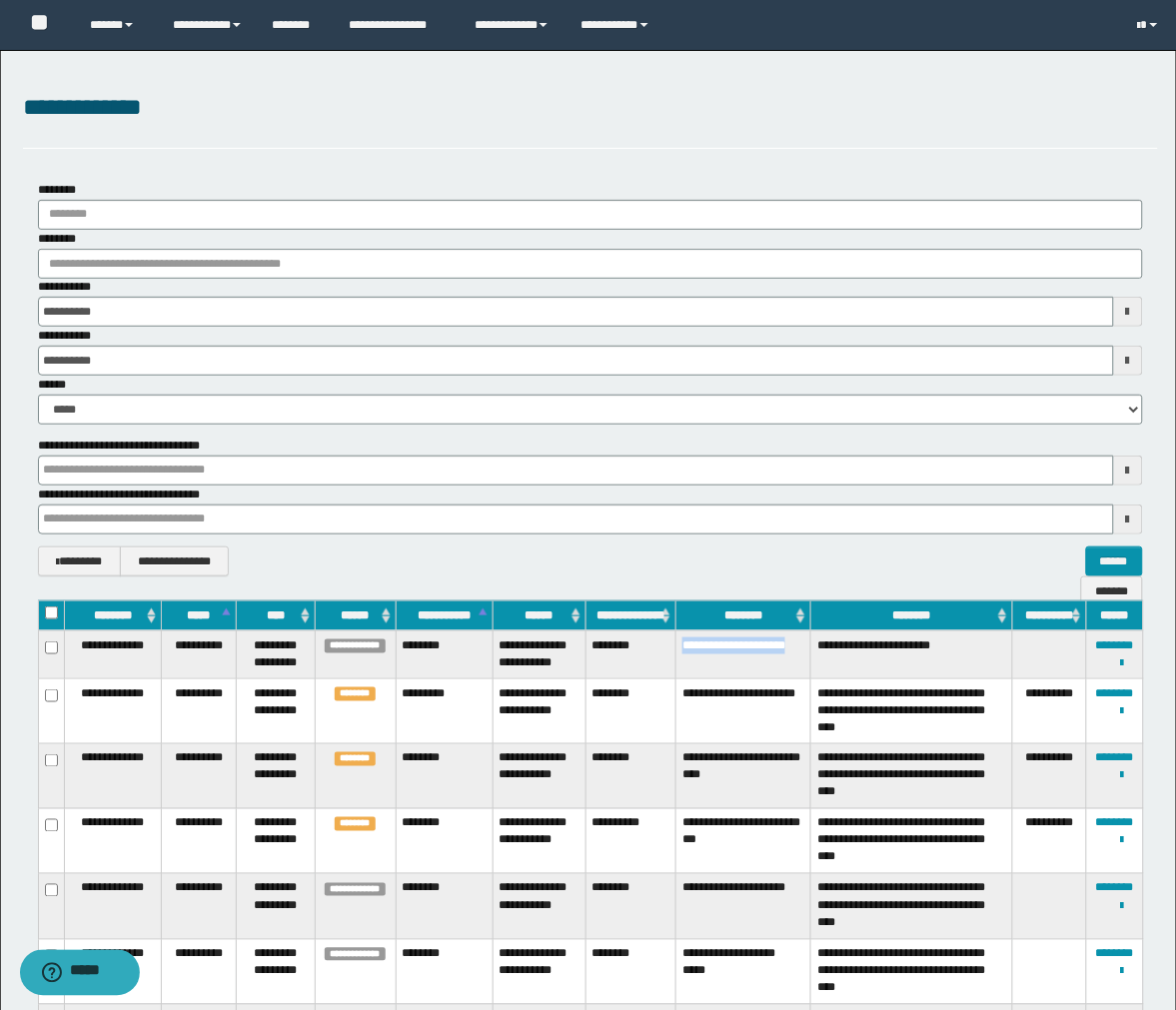 copy on "**********" 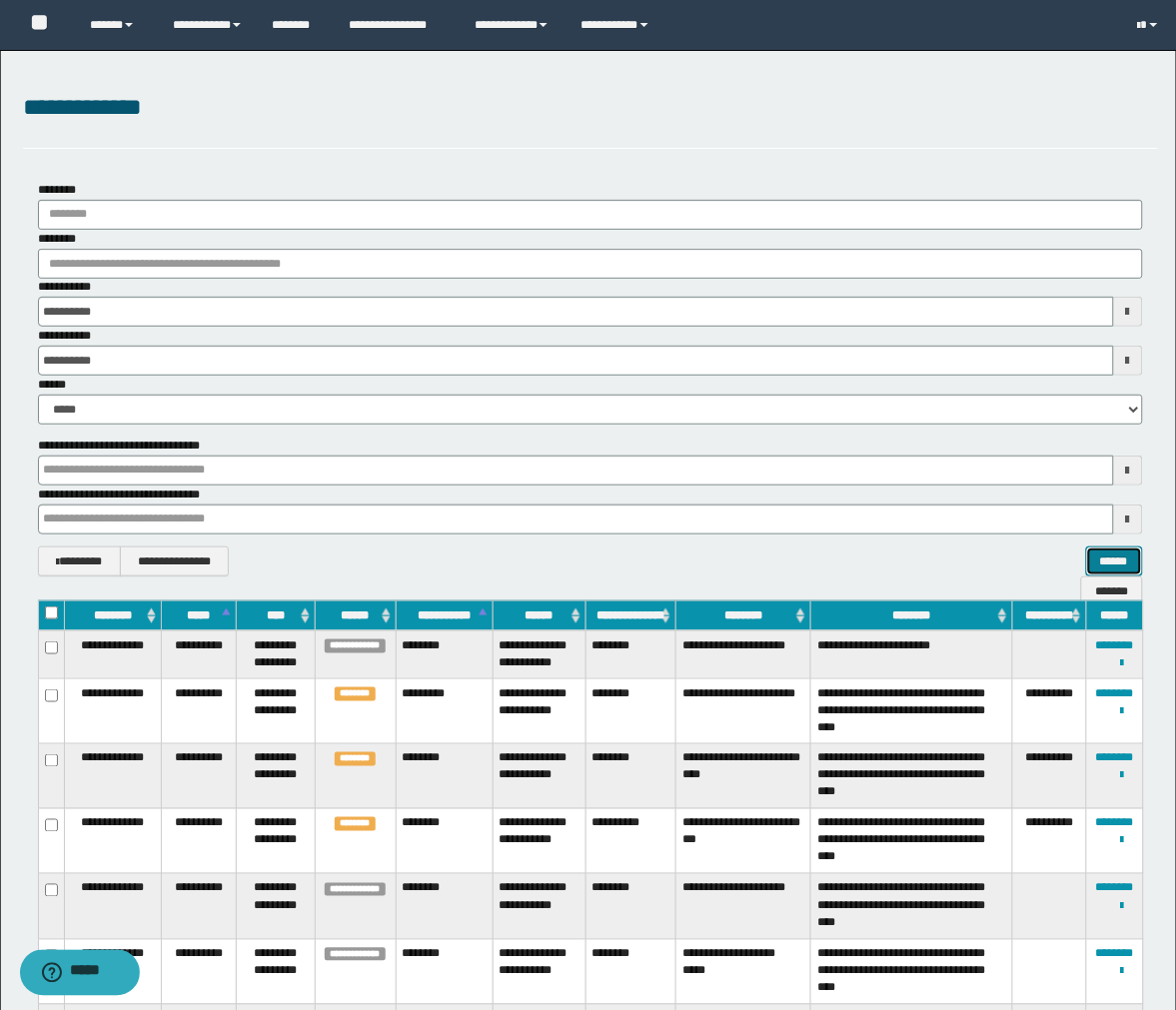 click on "******" at bounding box center [1114, 561] 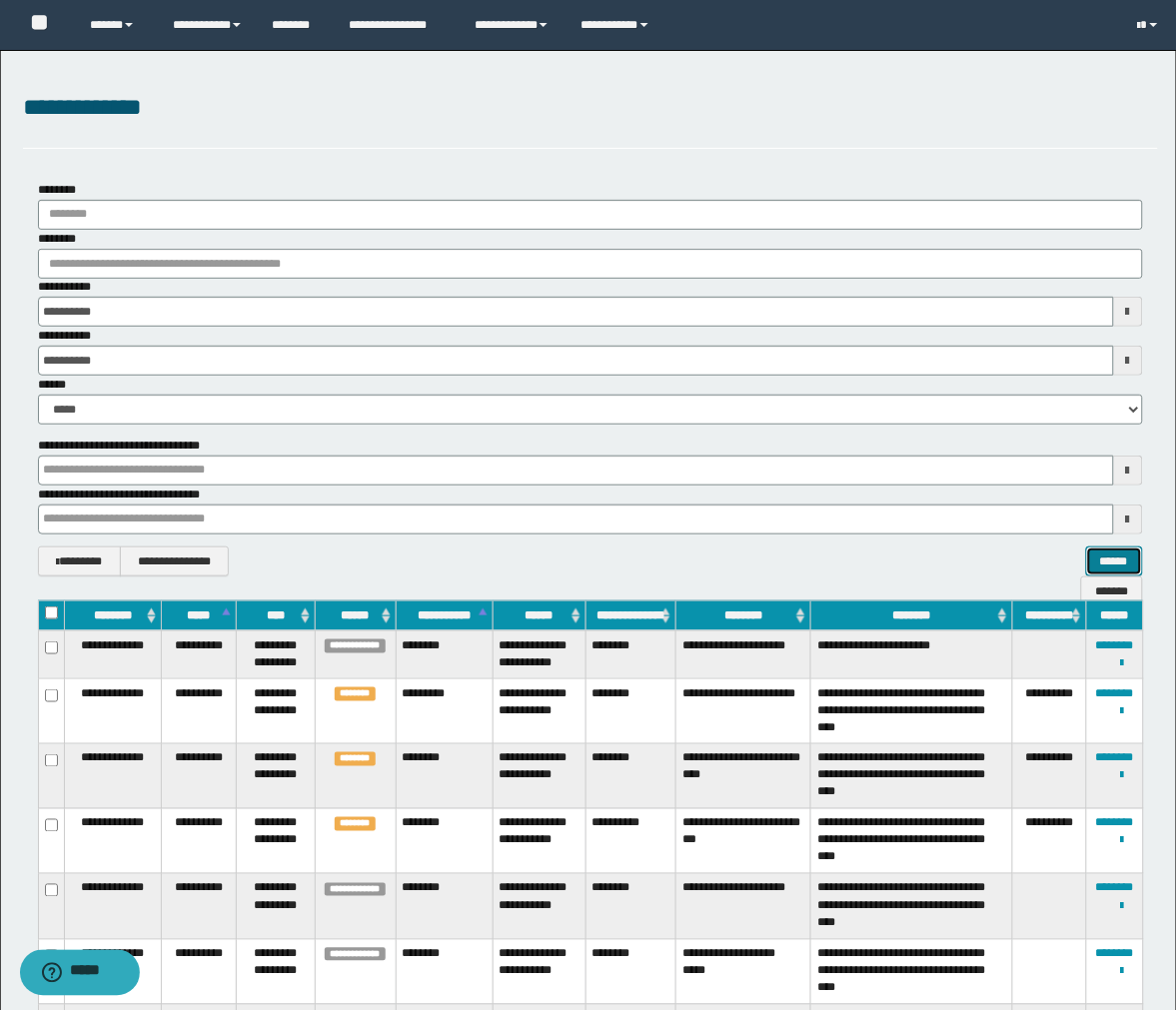 click on "******" at bounding box center [1114, 561] 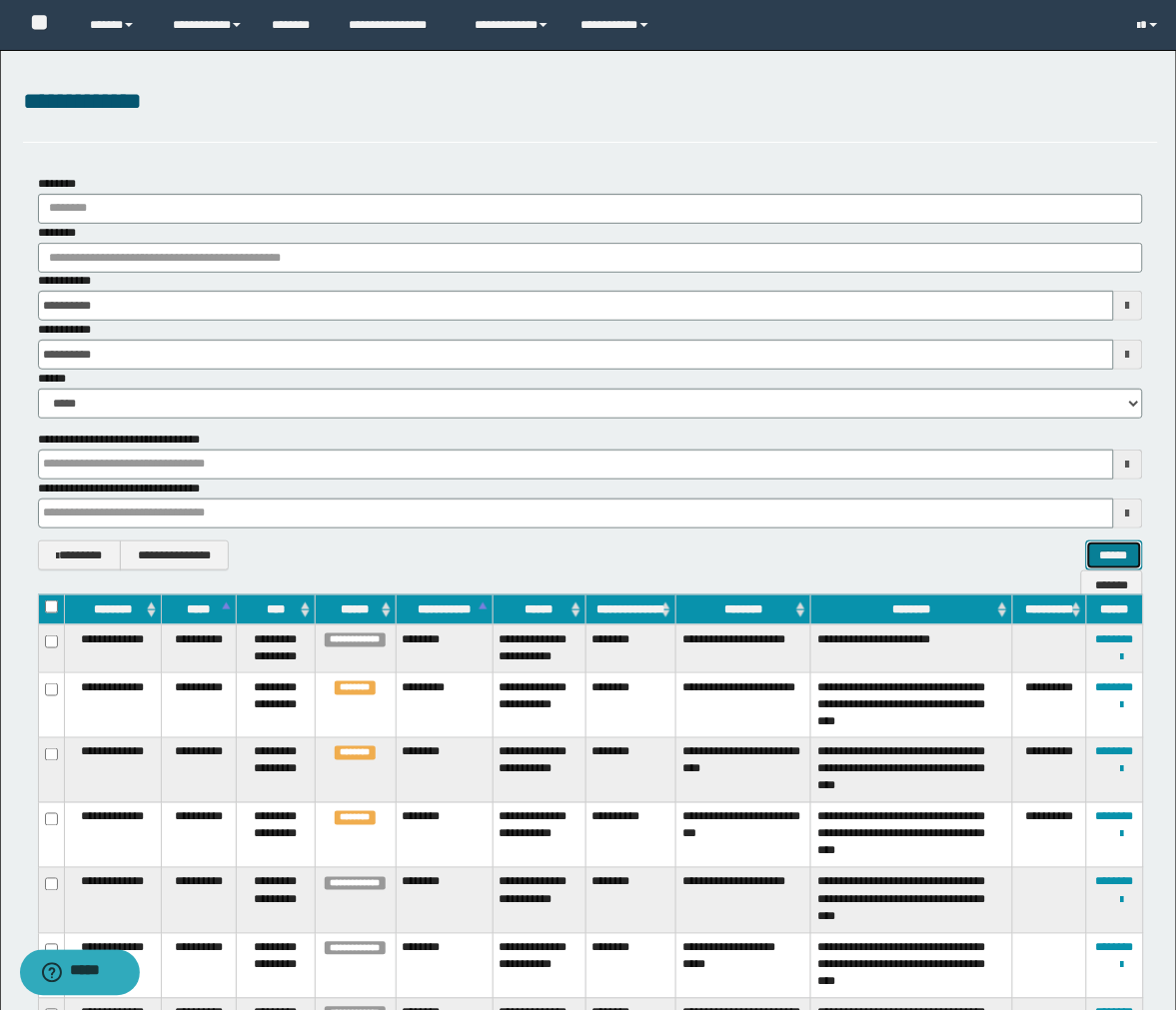 scroll, scrollTop: 0, scrollLeft: 0, axis: both 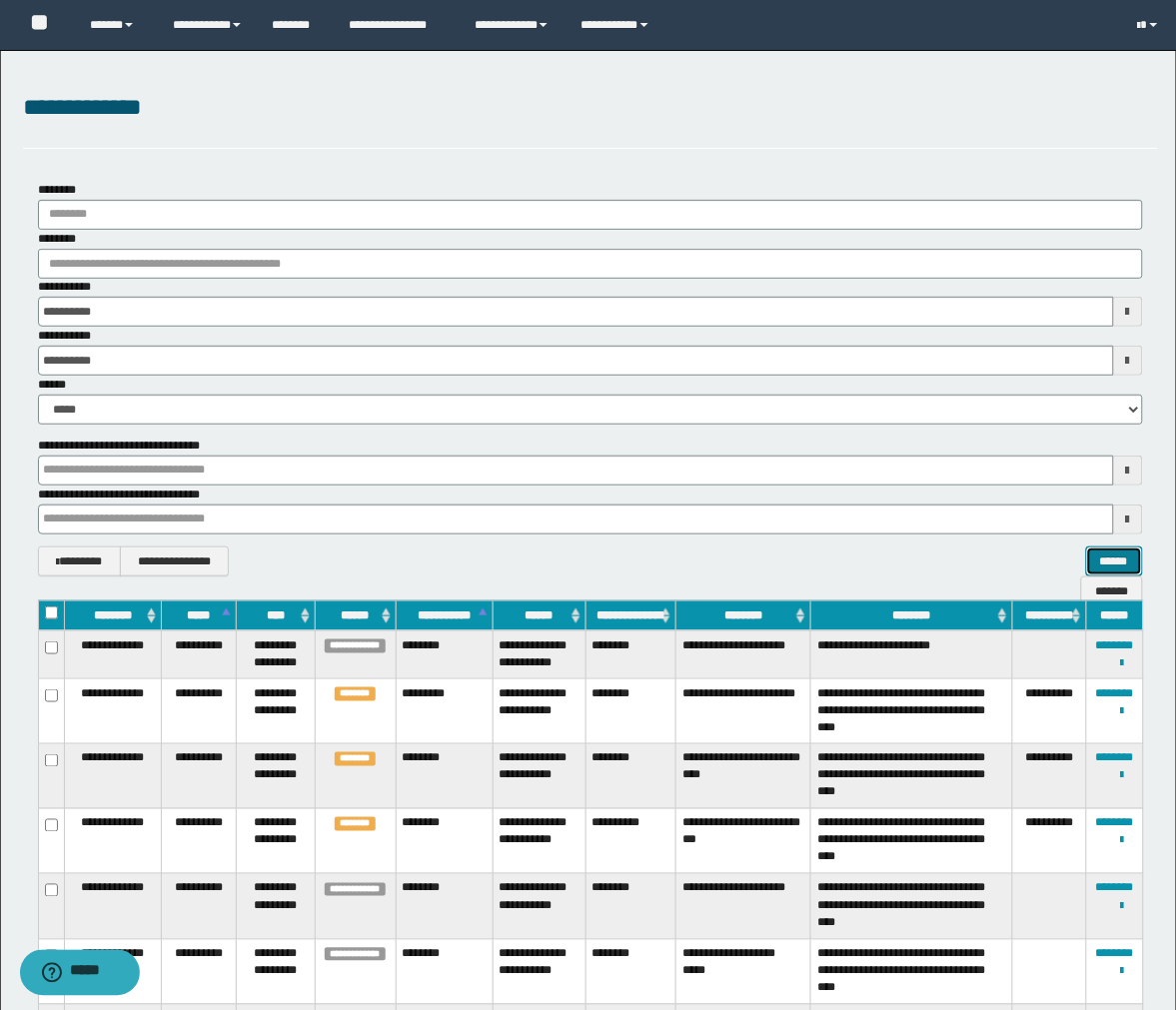 click on "******" at bounding box center (1114, 561) 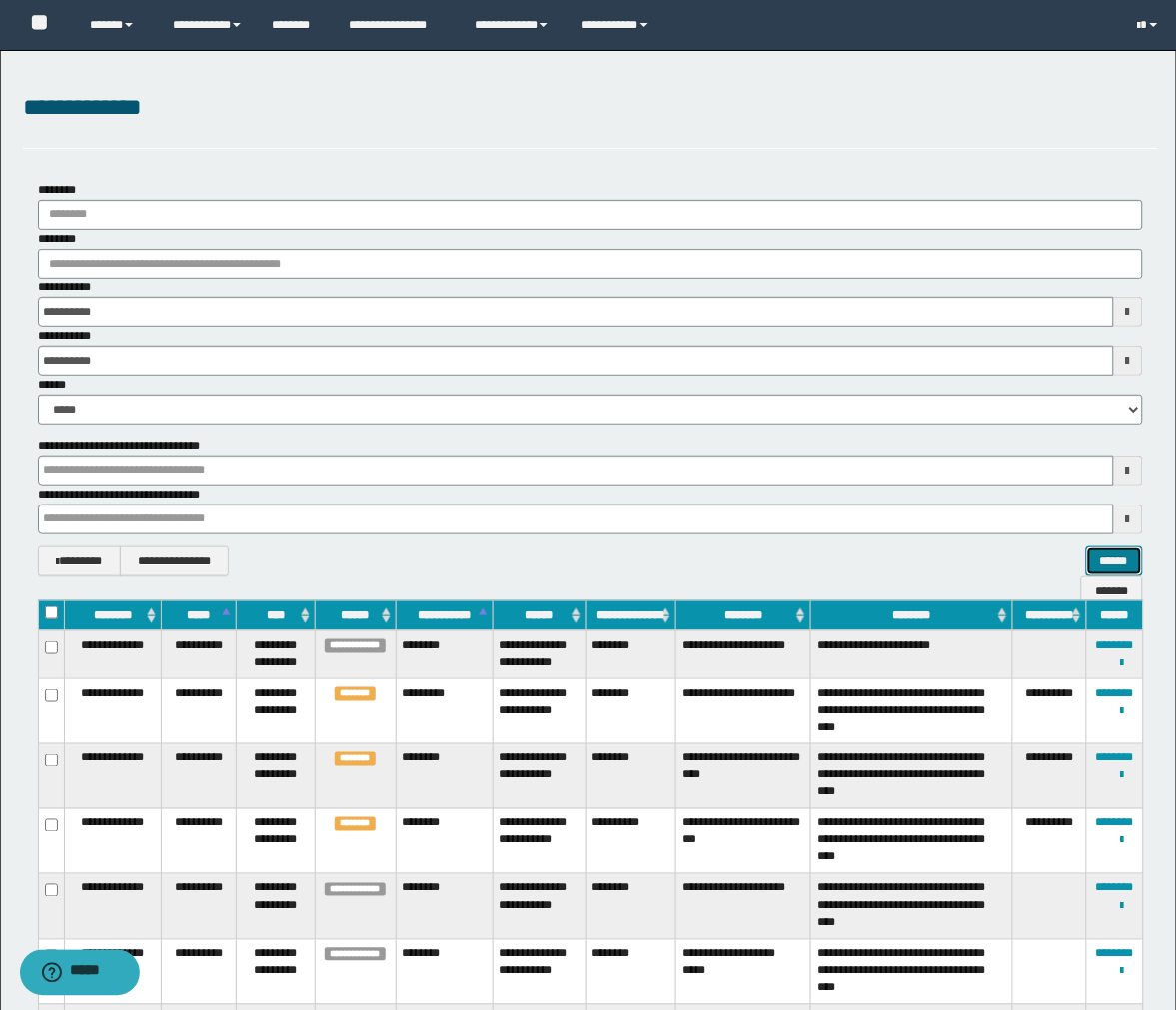 type 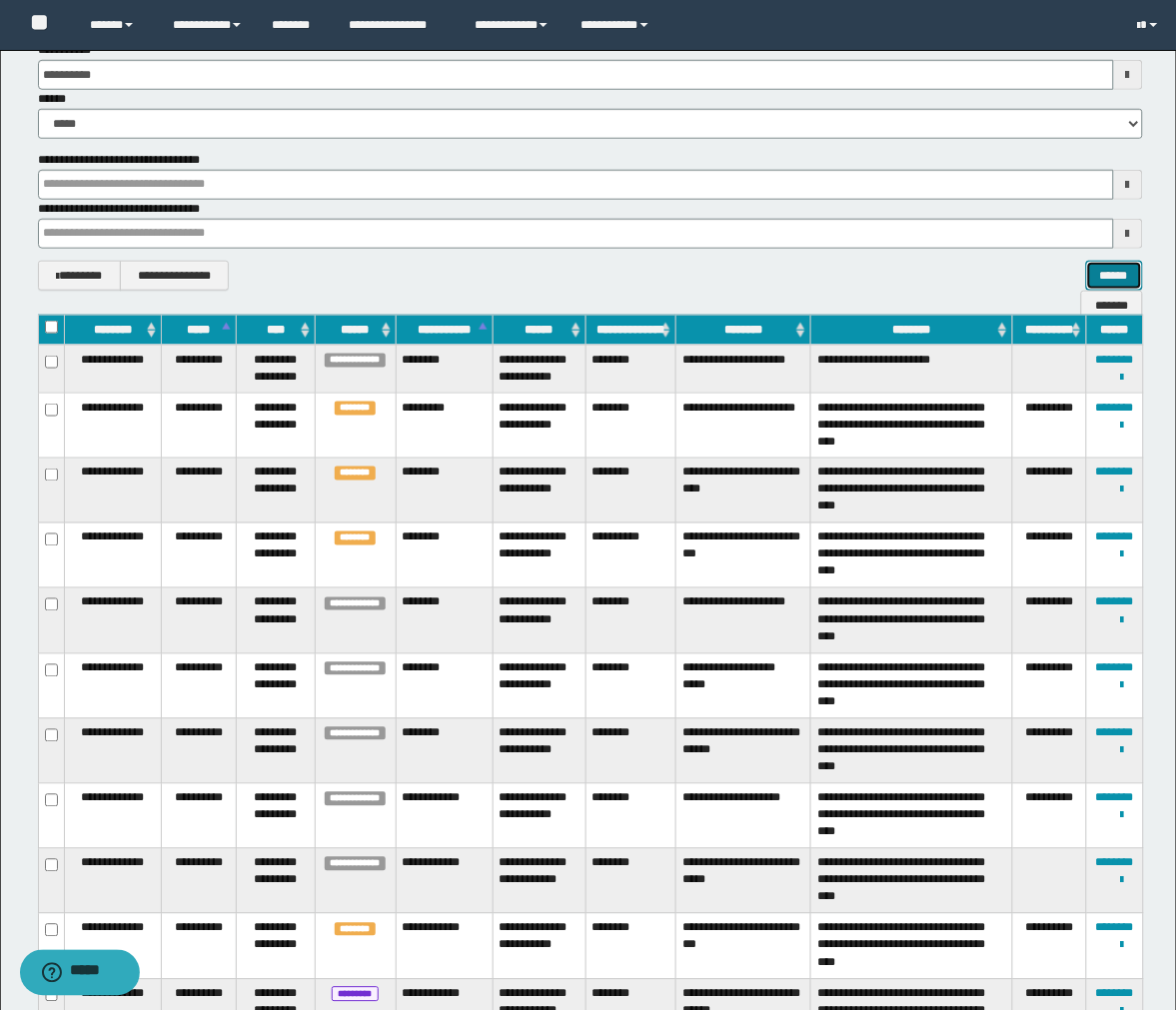 scroll, scrollTop: 0, scrollLeft: 0, axis: both 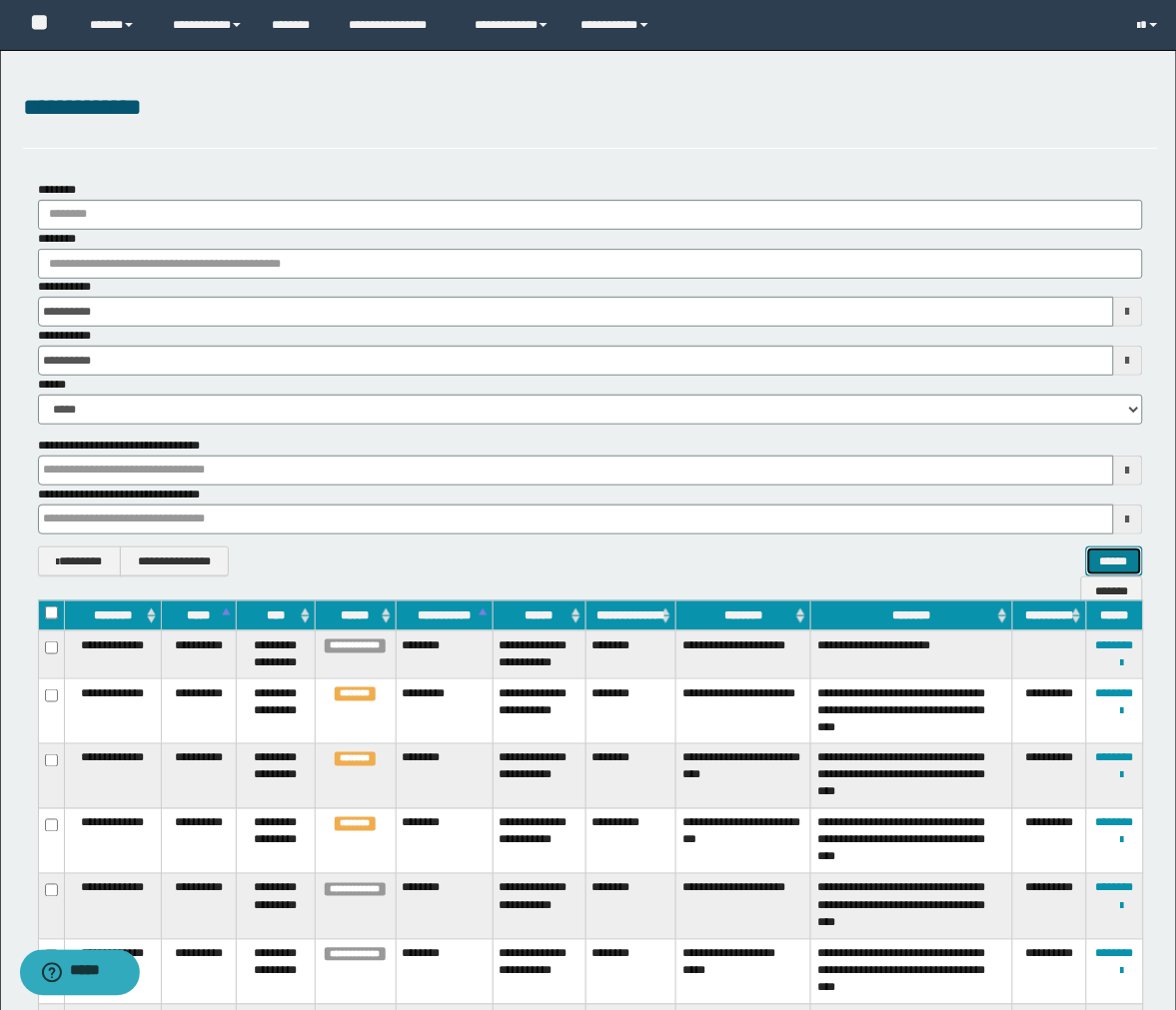 click on "******" at bounding box center [1114, 561] 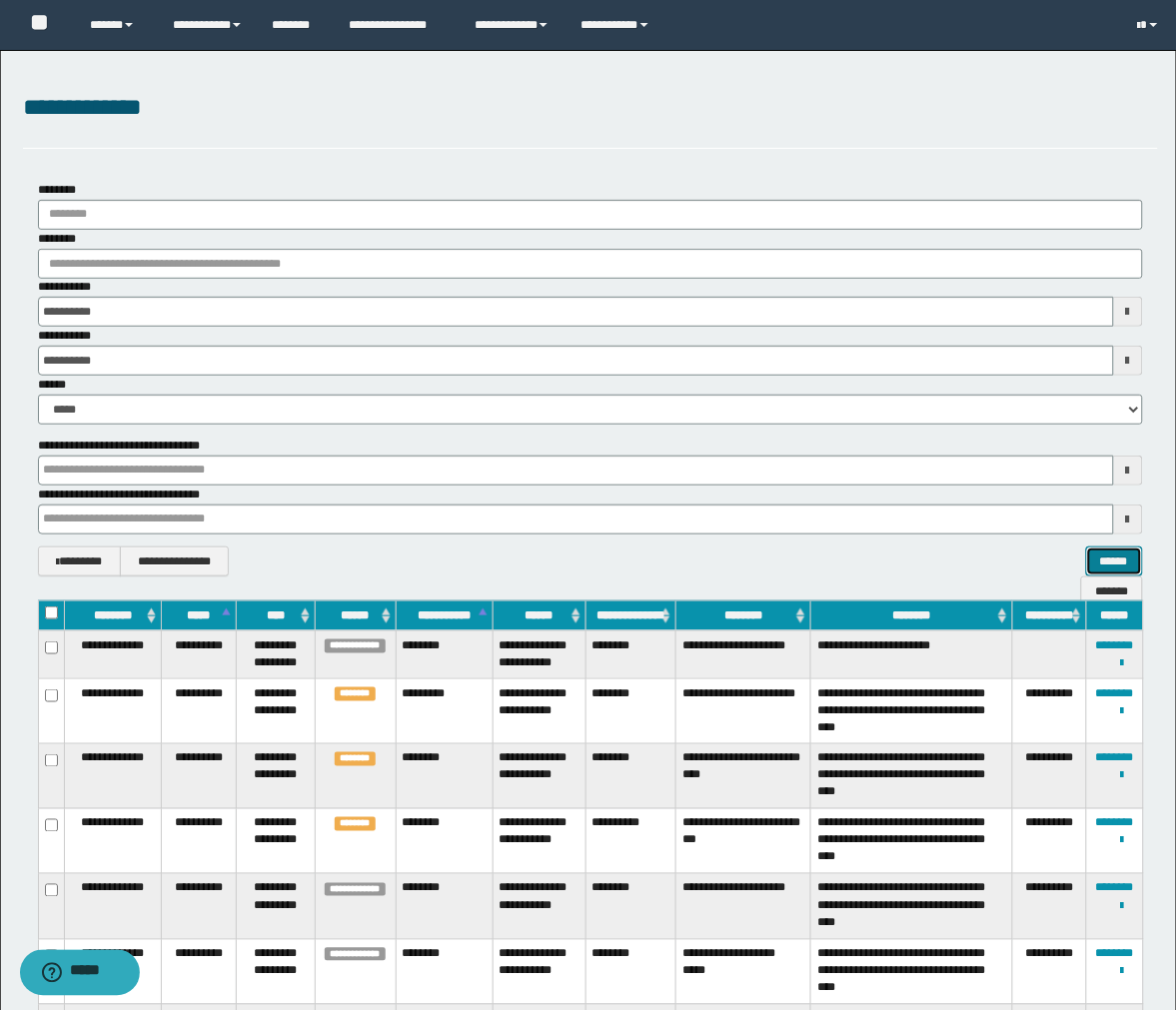 click on "******" at bounding box center [1114, 561] 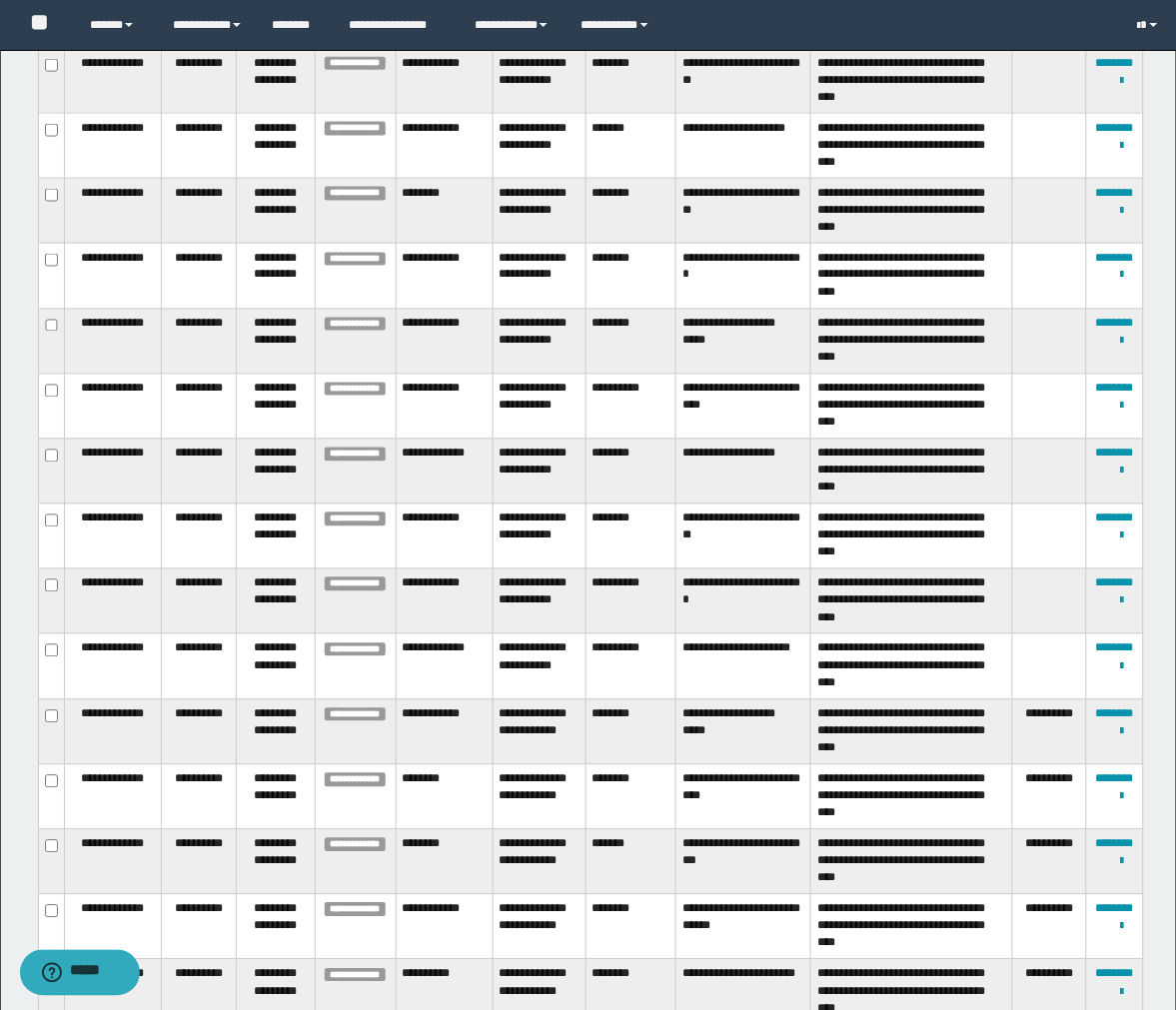 scroll, scrollTop: 2109, scrollLeft: 0, axis: vertical 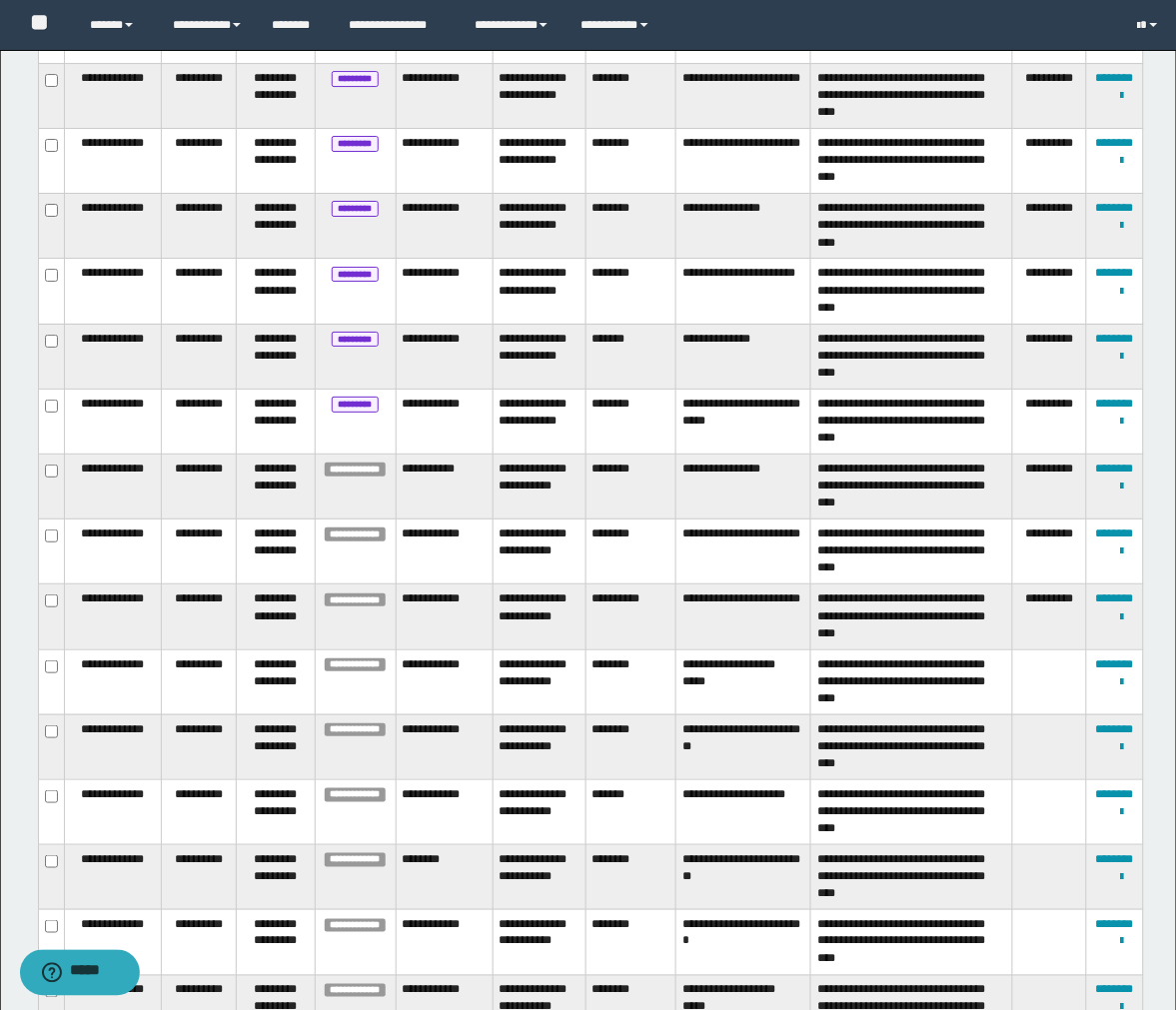 click on "**********" at bounding box center [912, 356] 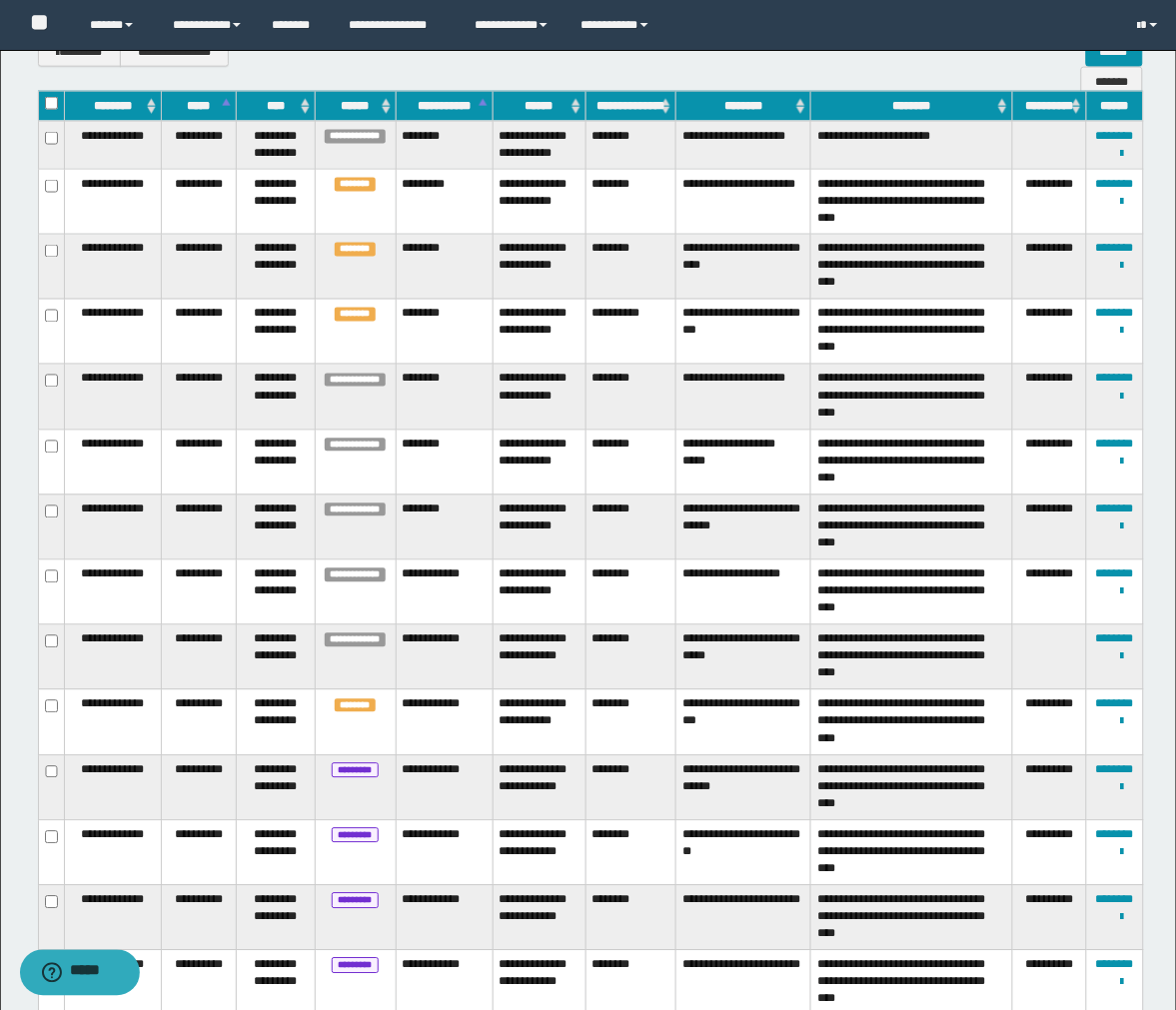 scroll, scrollTop: 222, scrollLeft: 0, axis: vertical 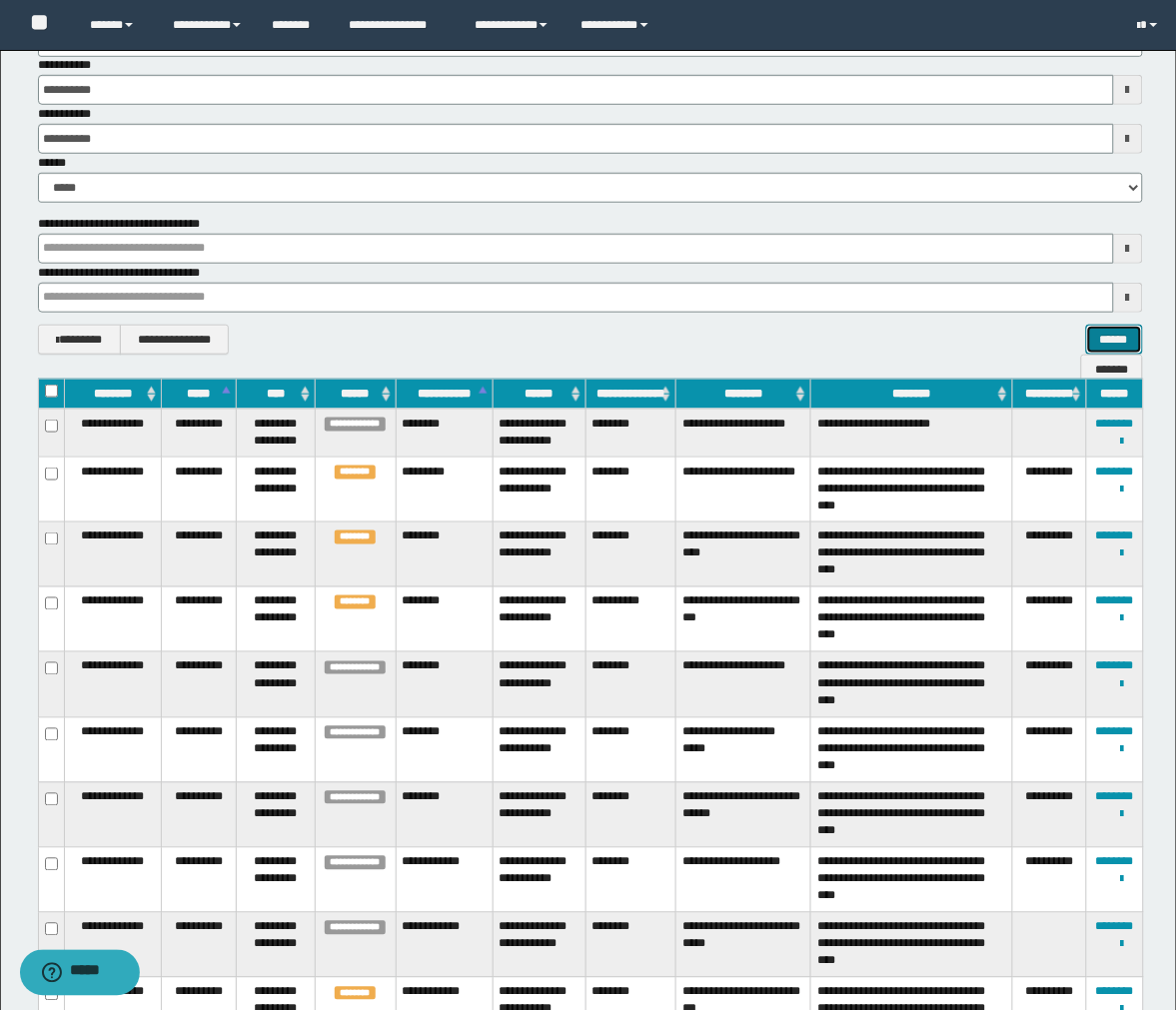 click on "******" at bounding box center (1114, 340) 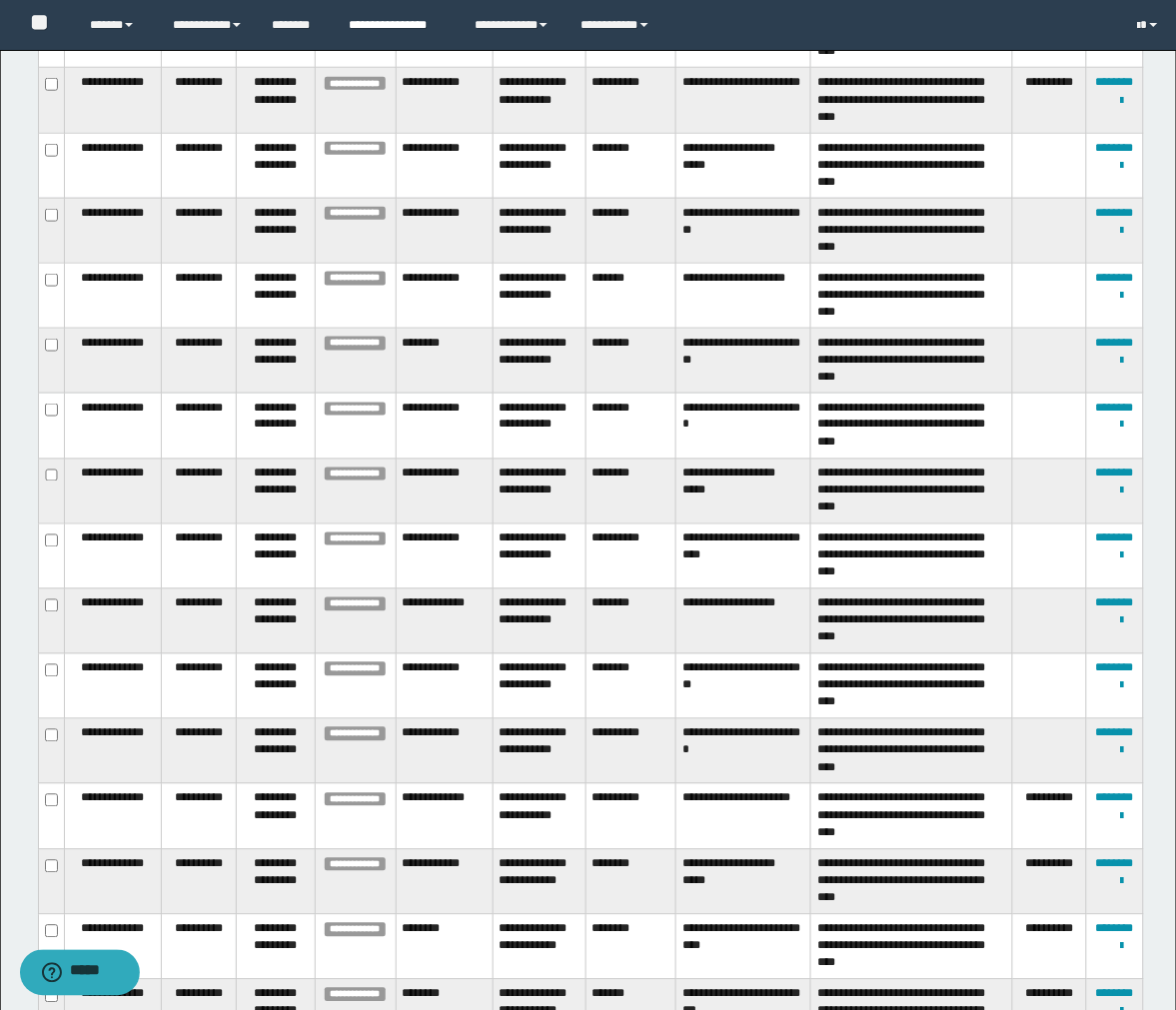scroll, scrollTop: 1664, scrollLeft: 0, axis: vertical 